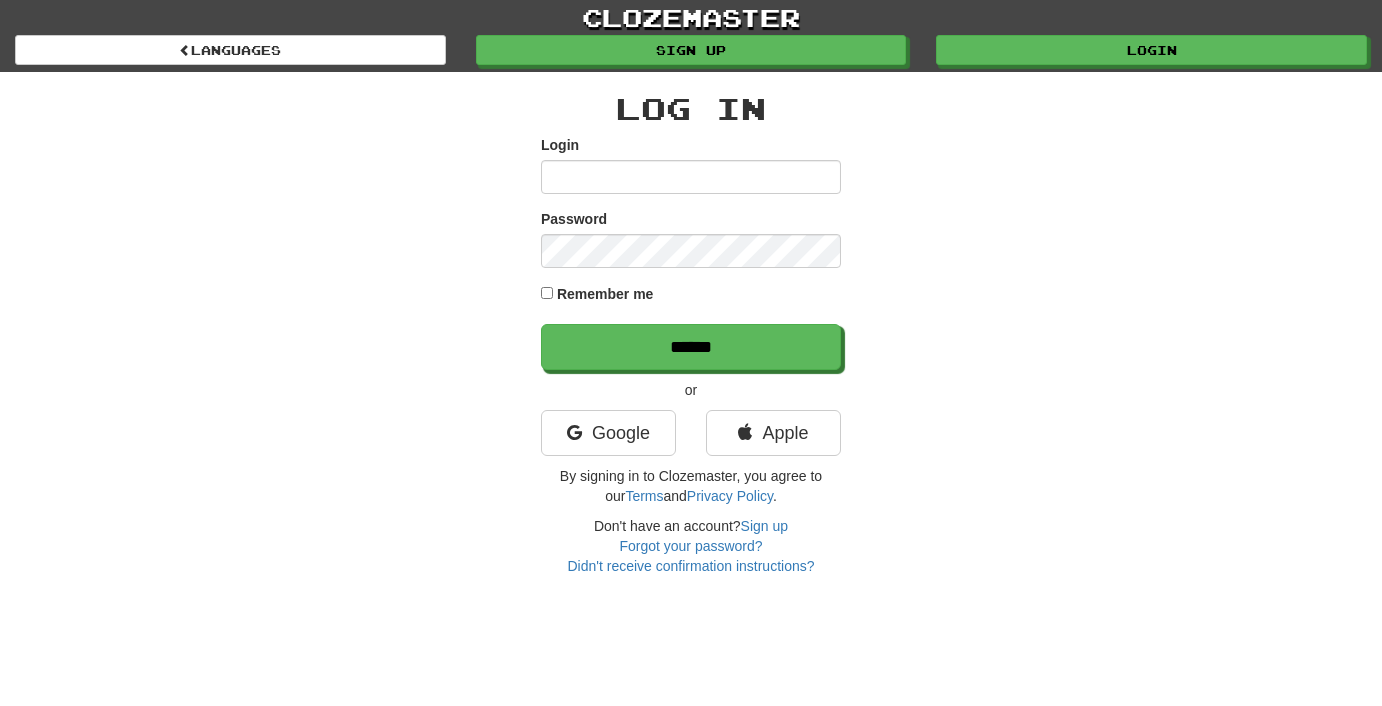 scroll, scrollTop: 0, scrollLeft: 0, axis: both 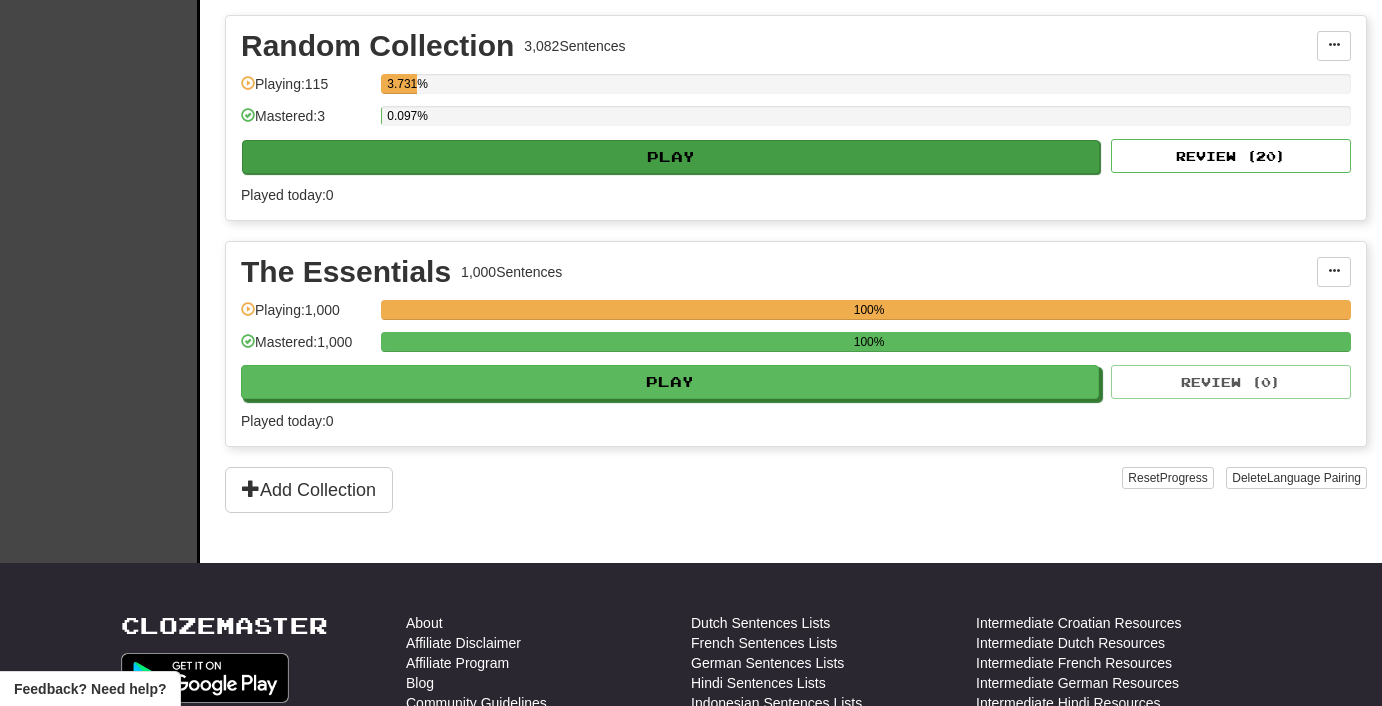 click on "Play" at bounding box center [671, 157] 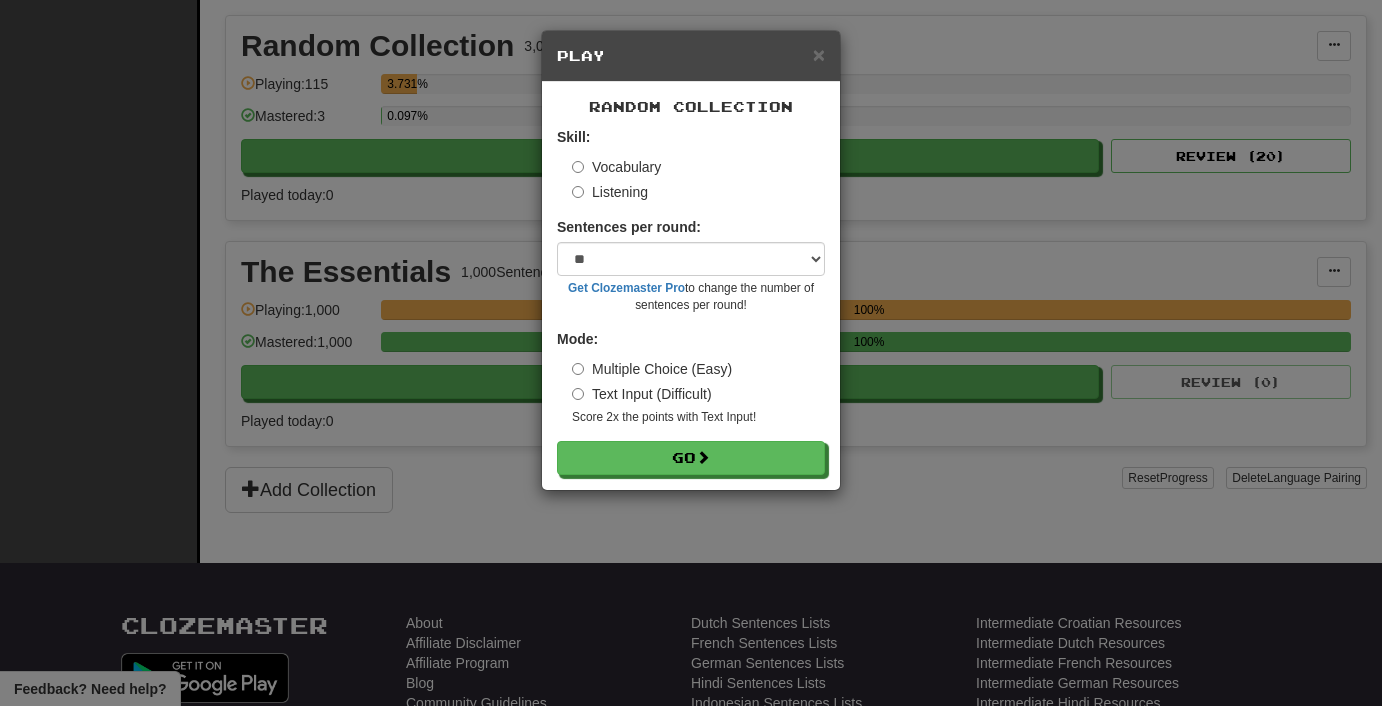 drag, startPoint x: 620, startPoint y: 188, endPoint x: 618, endPoint y: 201, distance: 13.152946 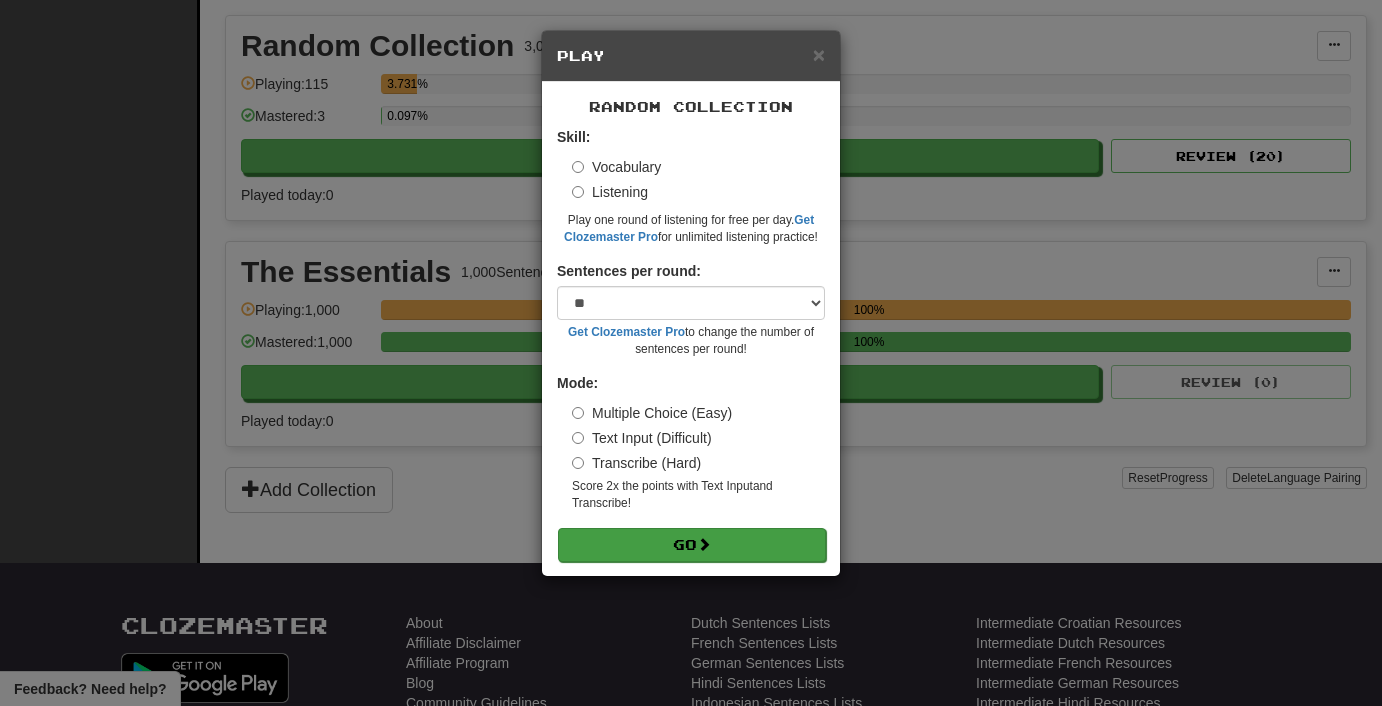 click on "Go" at bounding box center [692, 545] 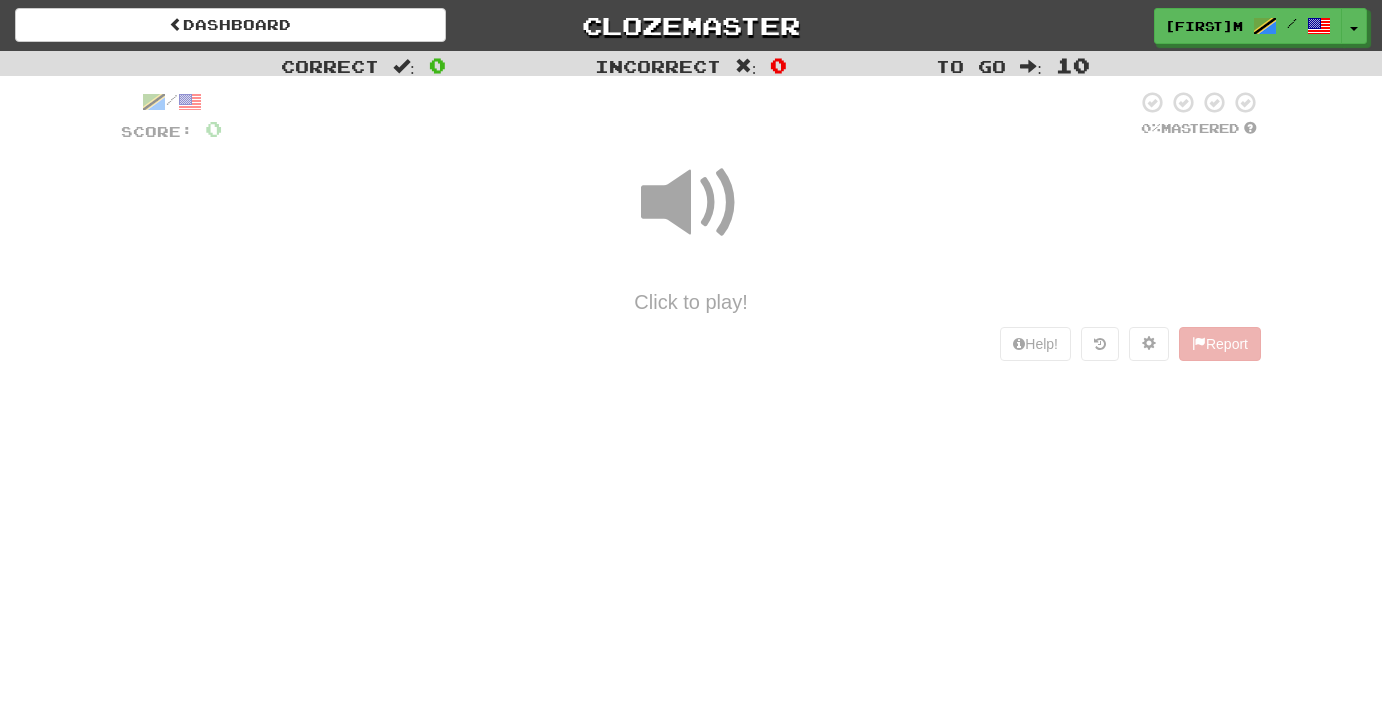 scroll, scrollTop: 0, scrollLeft: 0, axis: both 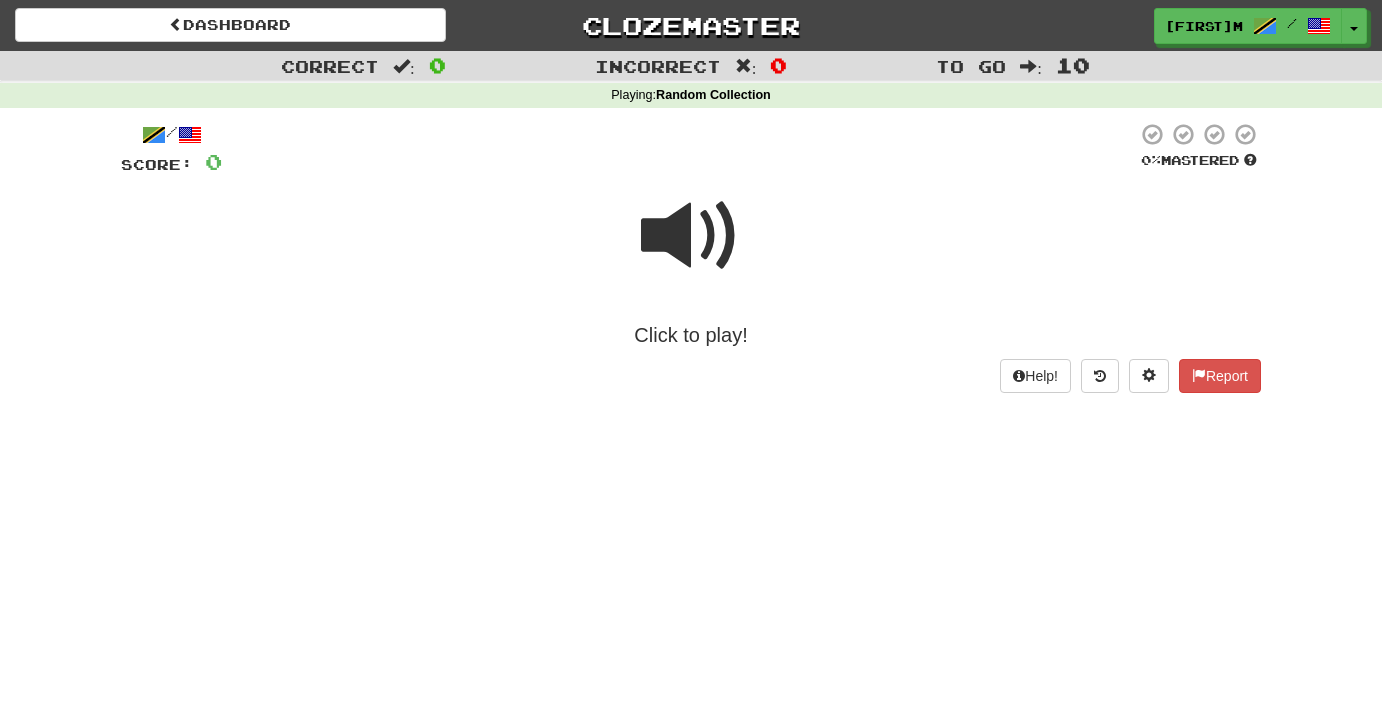 click at bounding box center (691, 236) 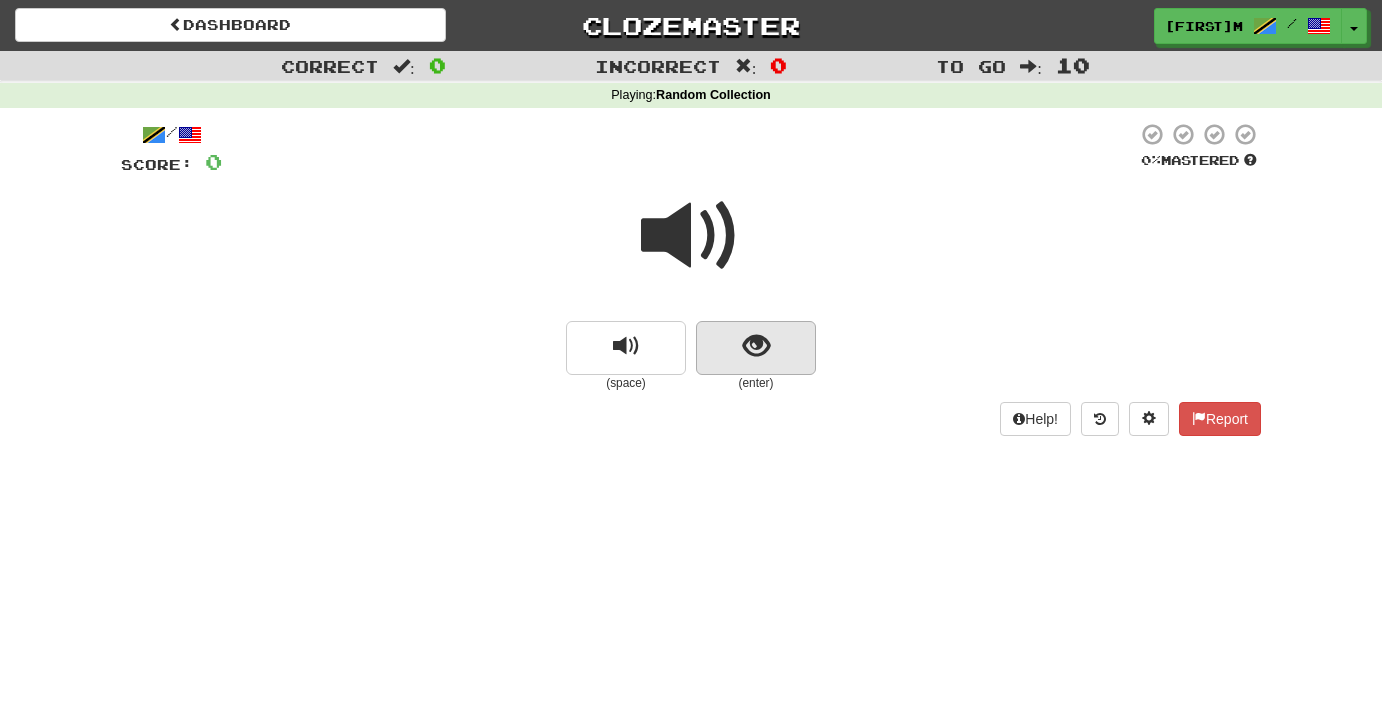 click at bounding box center [756, 346] 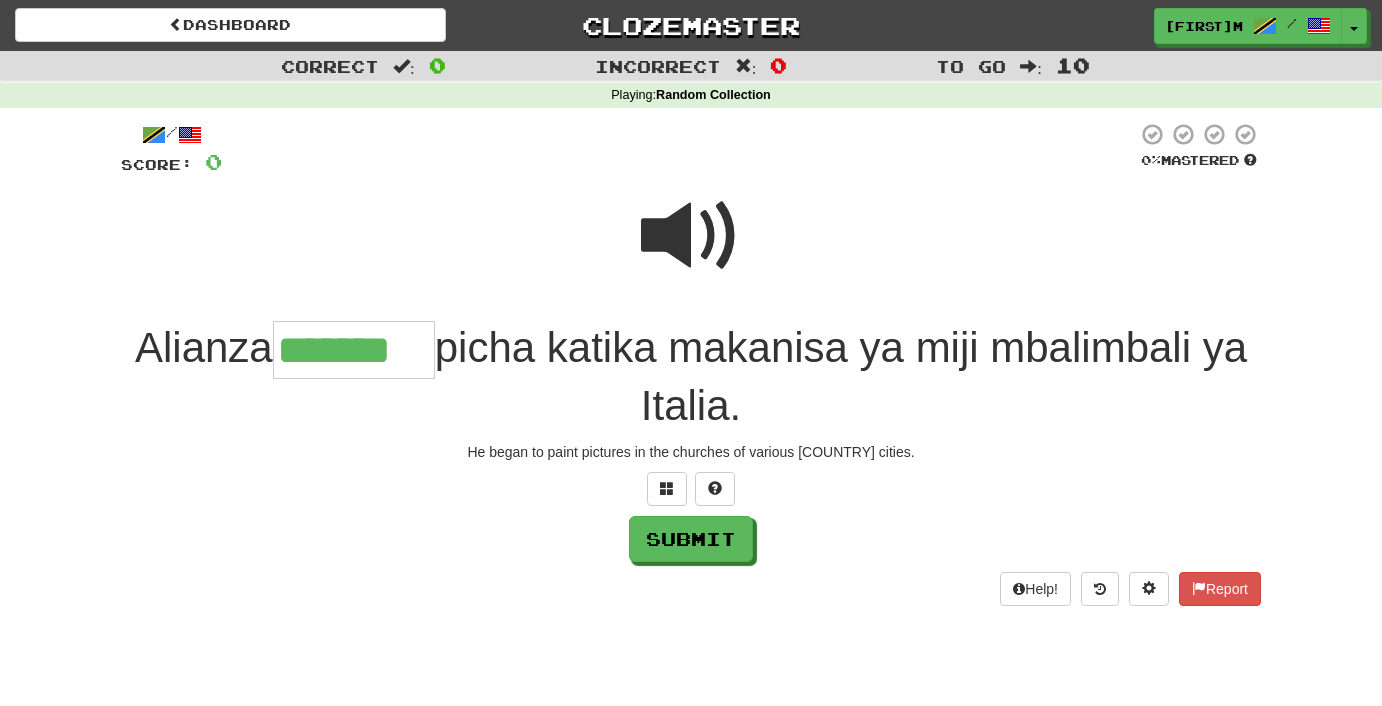 type on "*******" 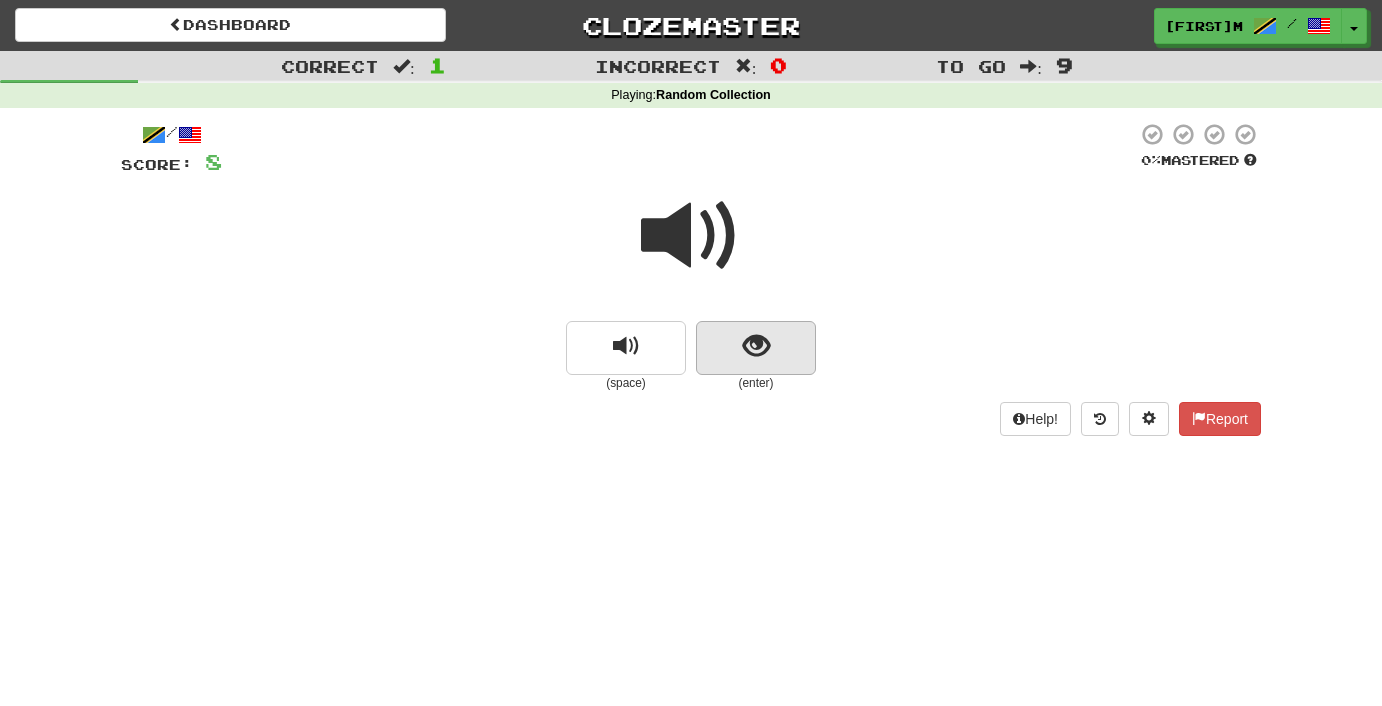 click at bounding box center (756, 346) 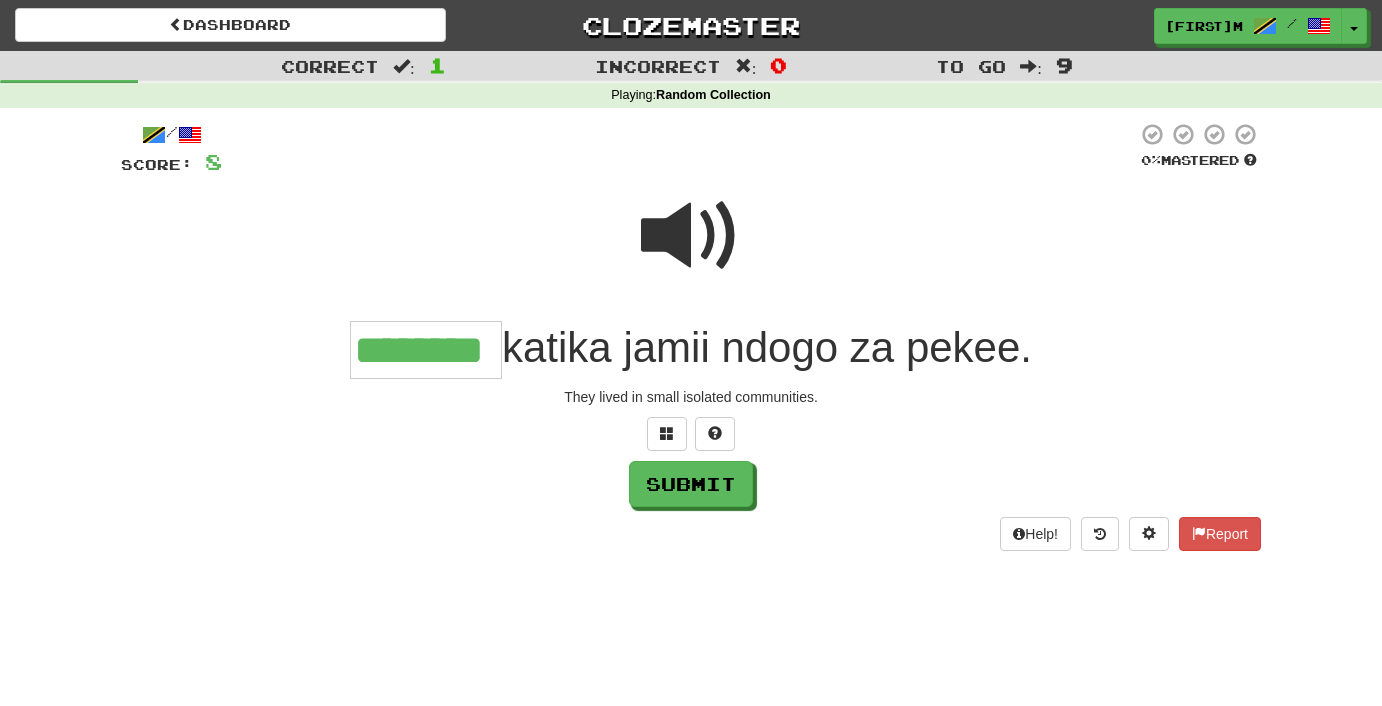 type on "********" 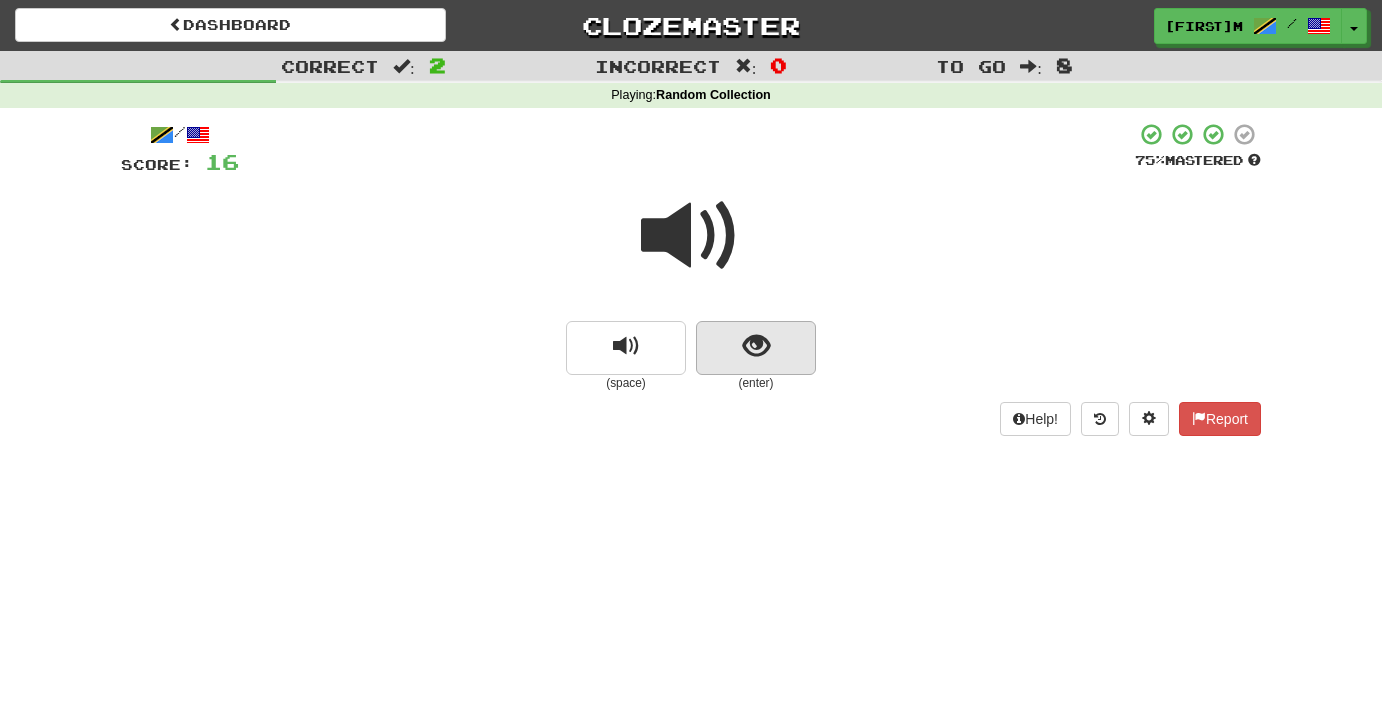 click at bounding box center (756, 346) 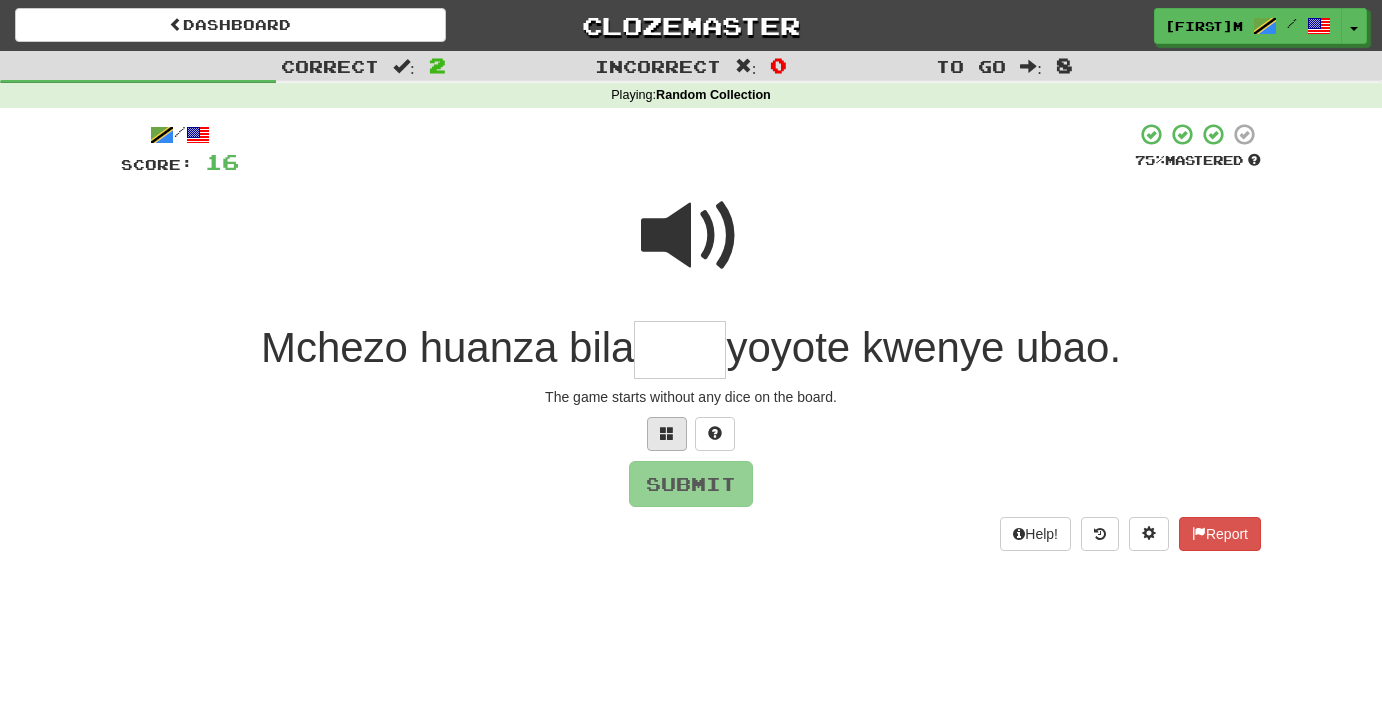 click at bounding box center (667, 433) 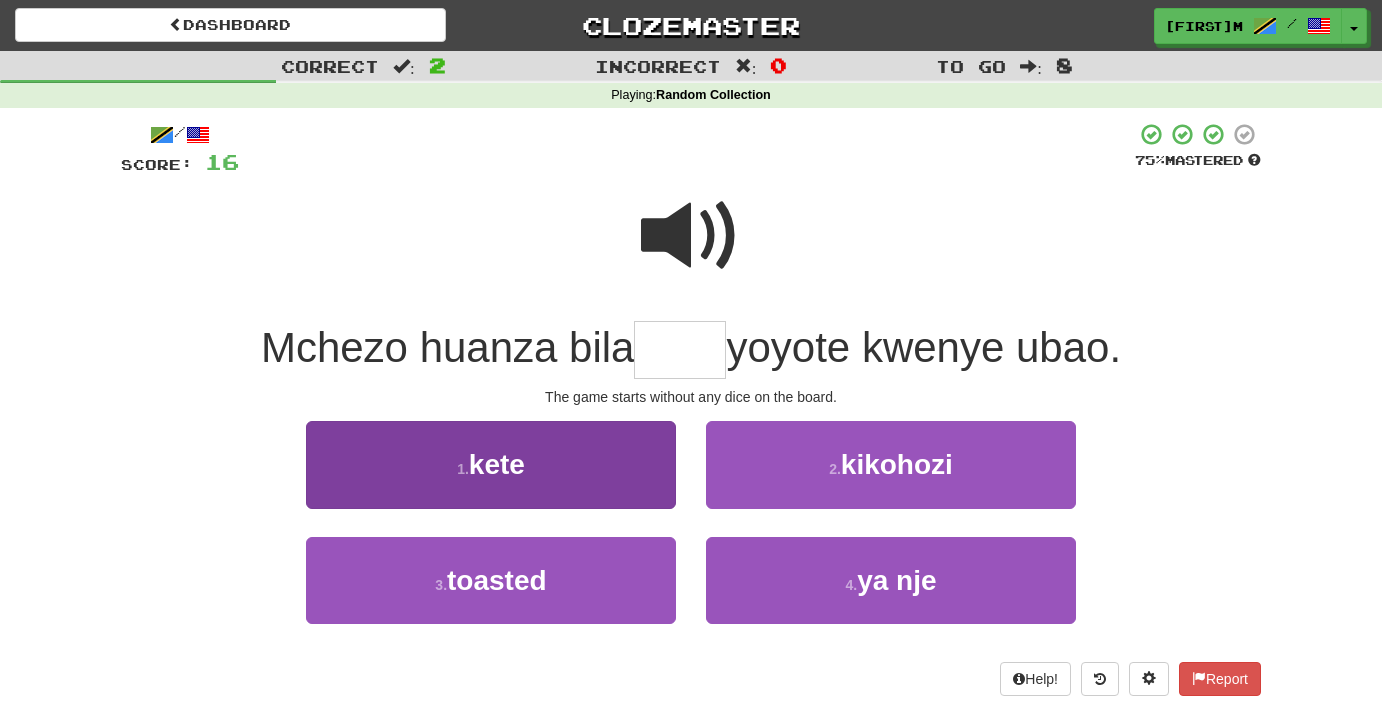 click on "1 .  kete" at bounding box center (491, 464) 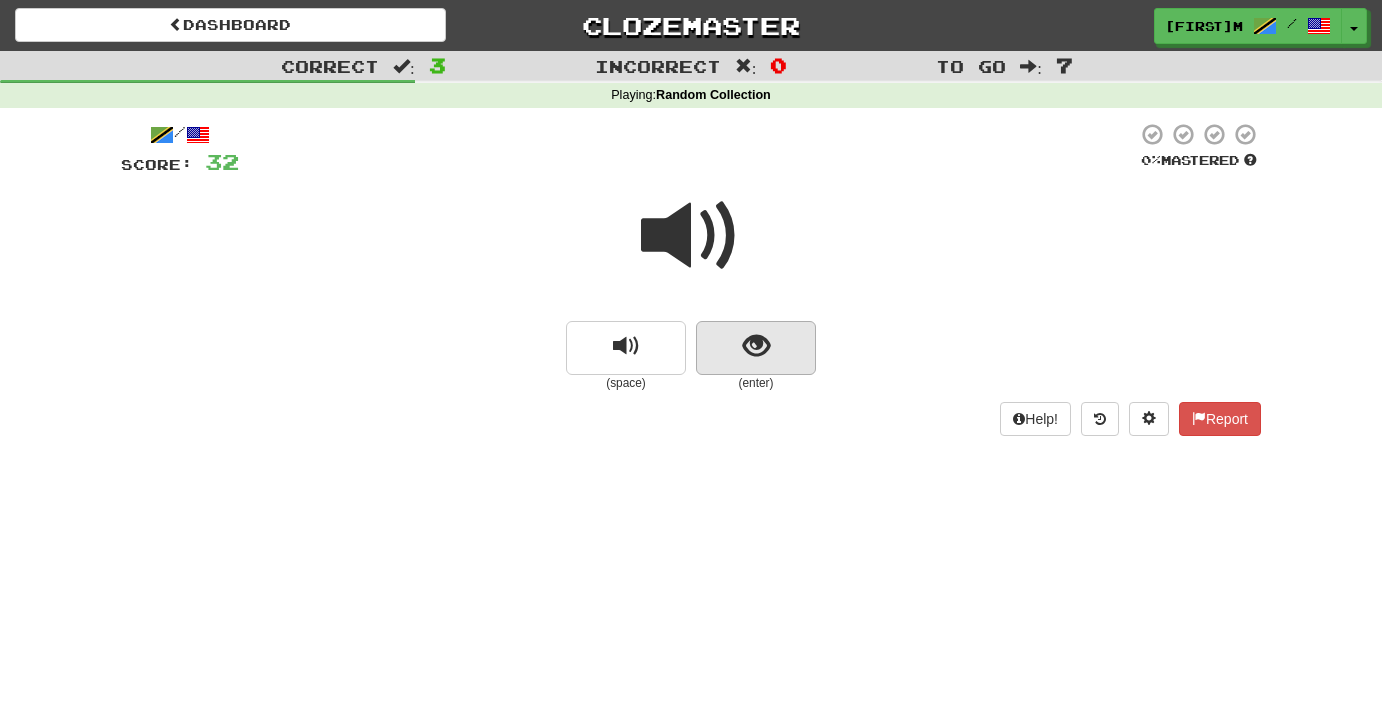 click at bounding box center (756, 346) 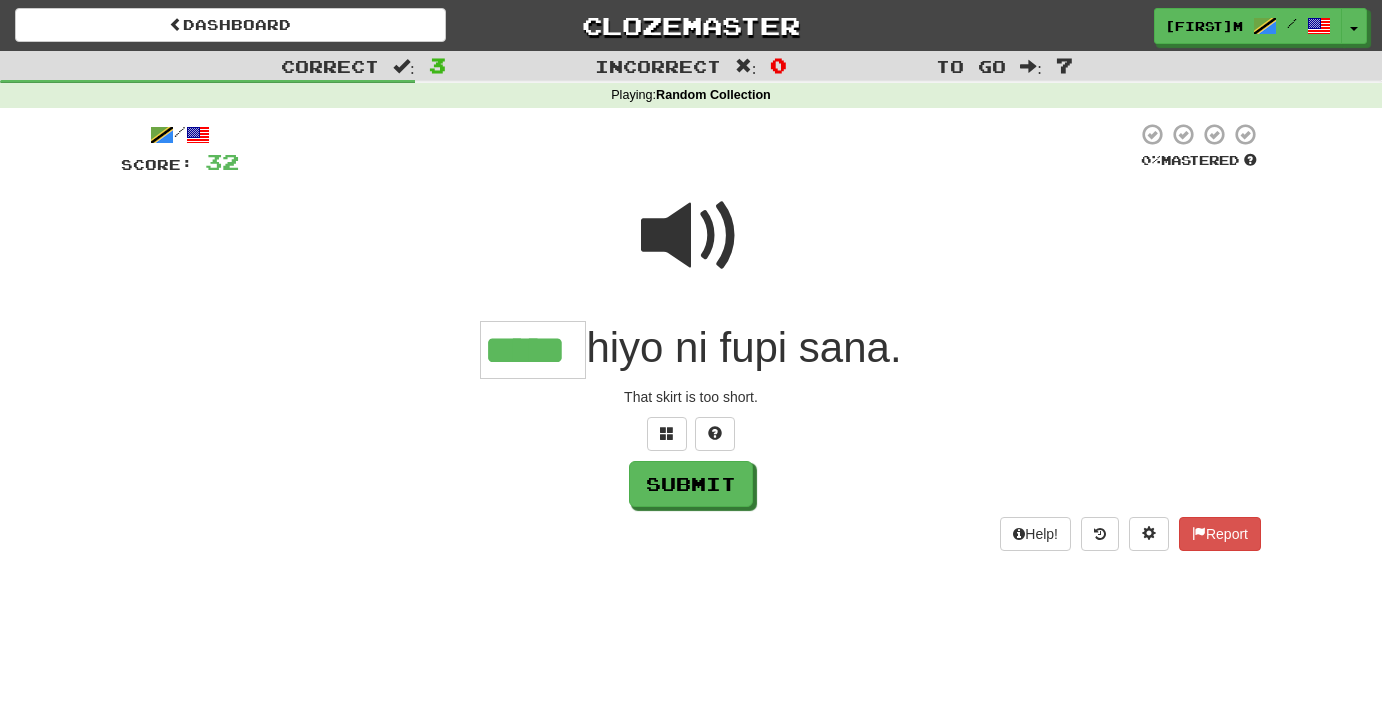type on "*****" 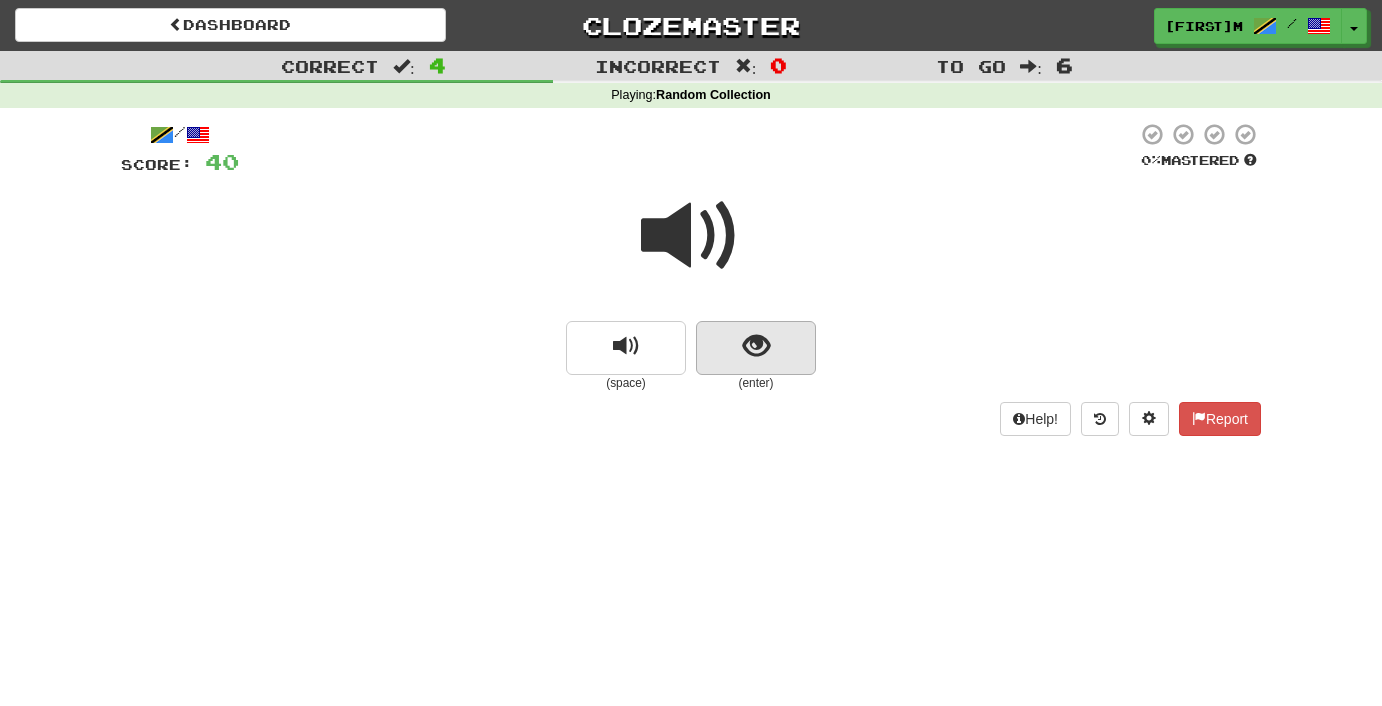click at bounding box center (756, 346) 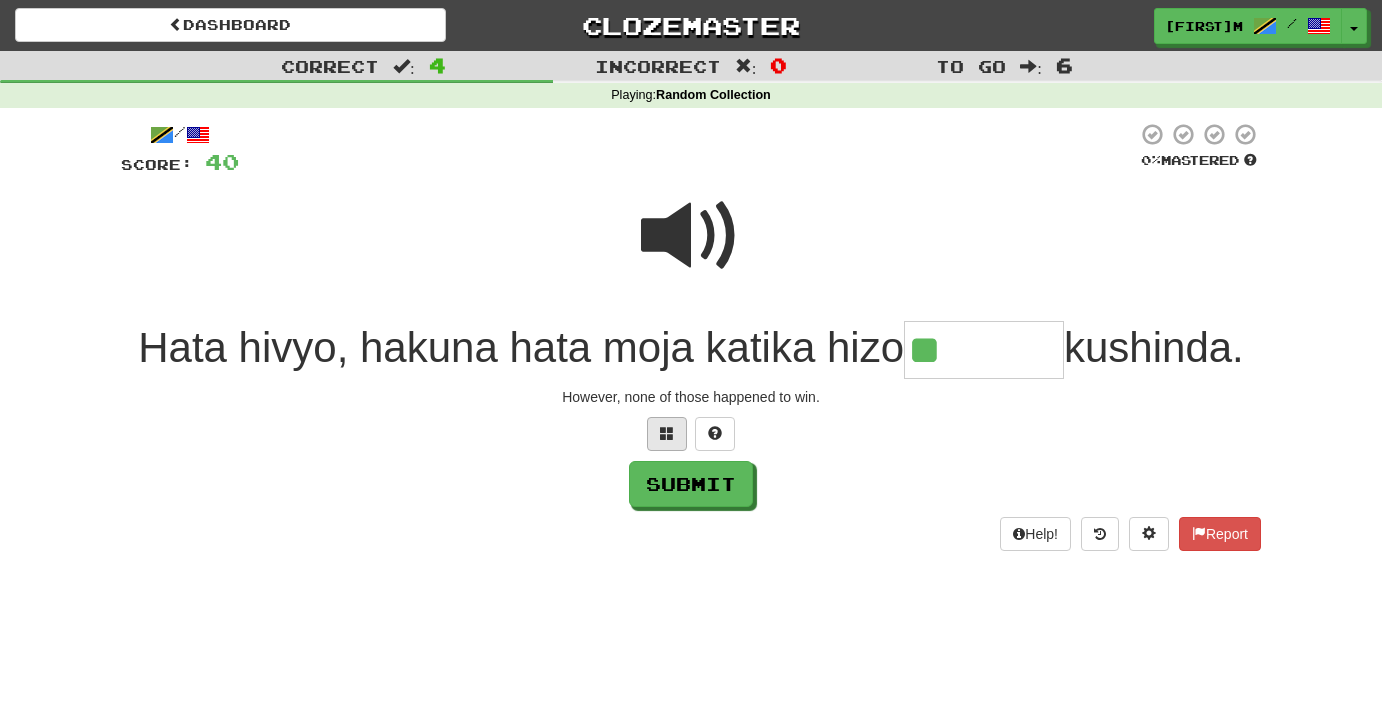 click at bounding box center [667, 433] 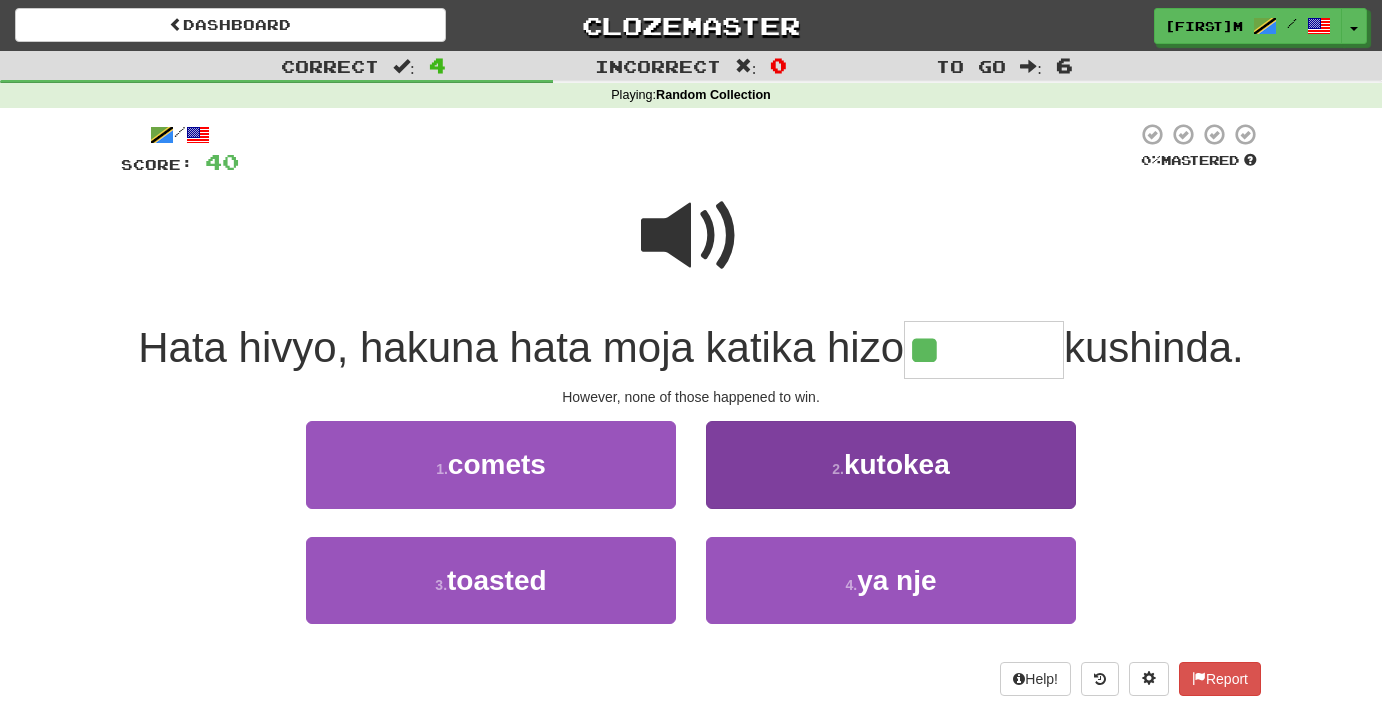 click on "2 .  kutokea" at bounding box center (891, 464) 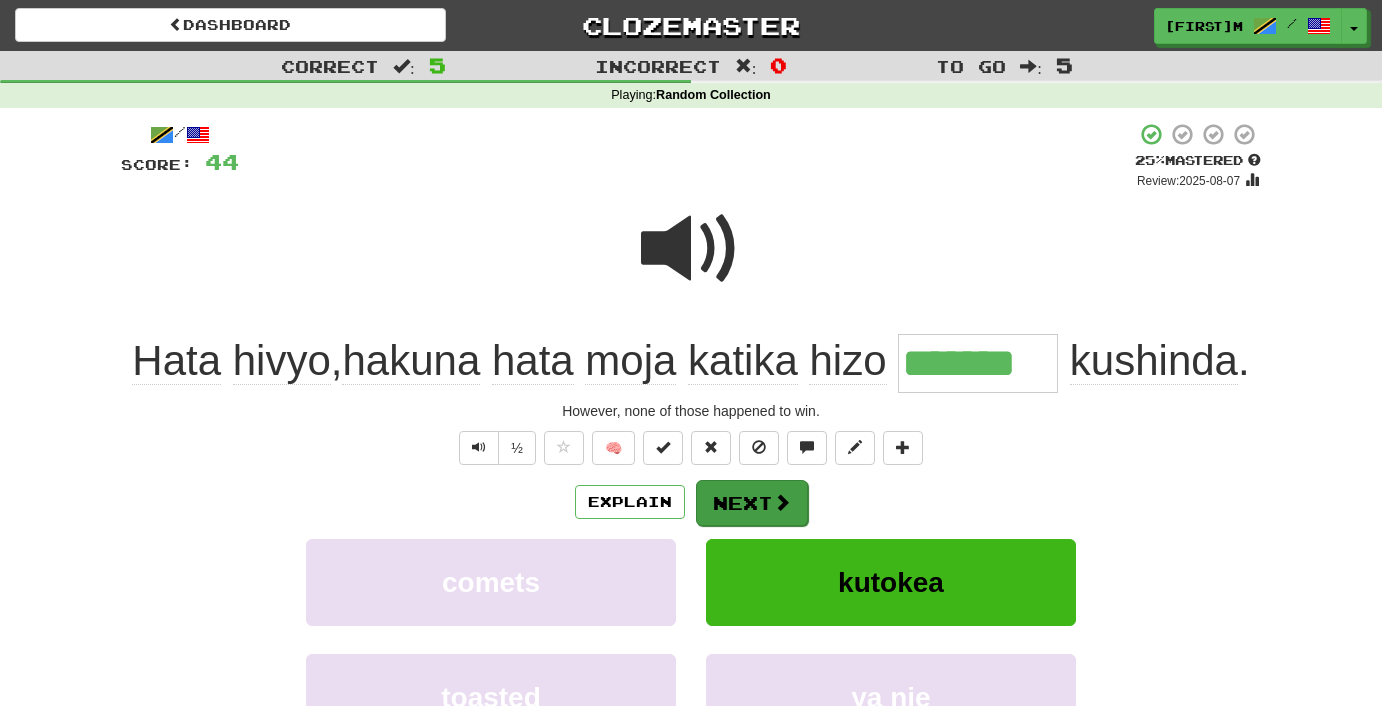 click on "Next" at bounding box center [752, 503] 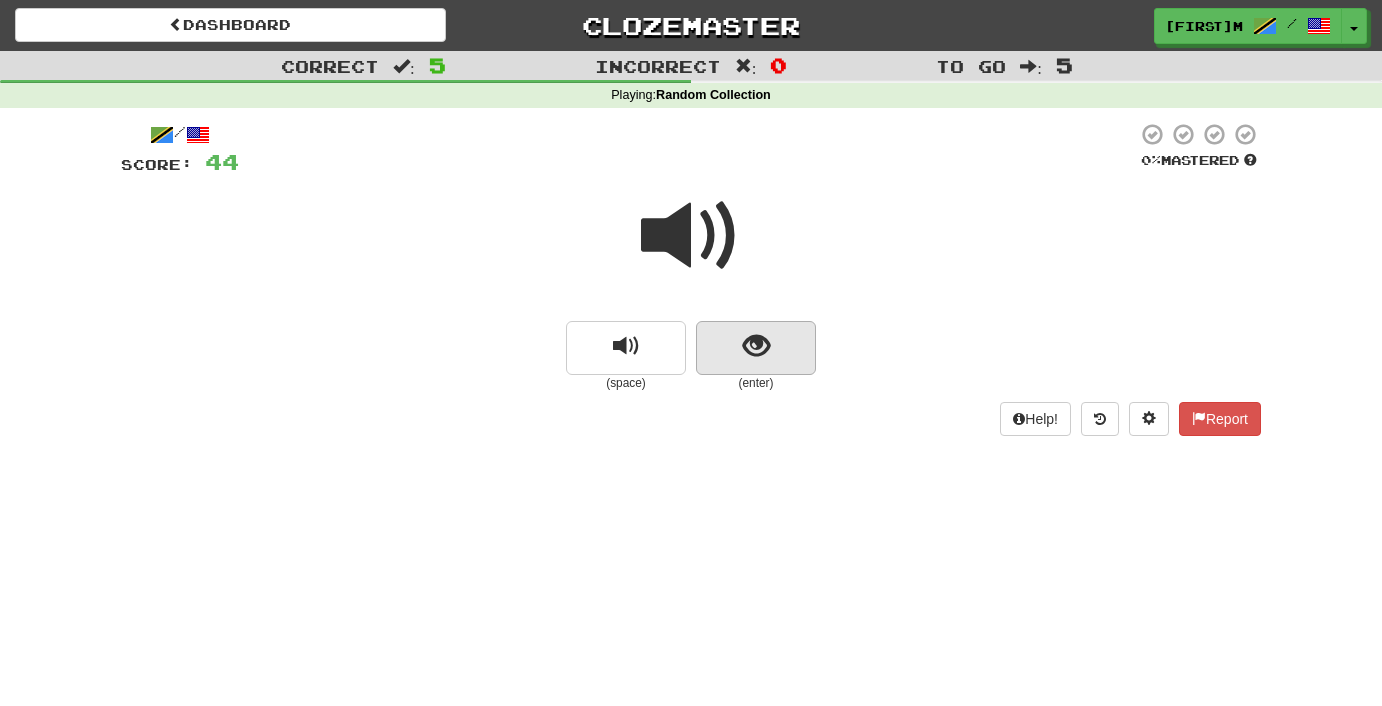 click at bounding box center [756, 348] 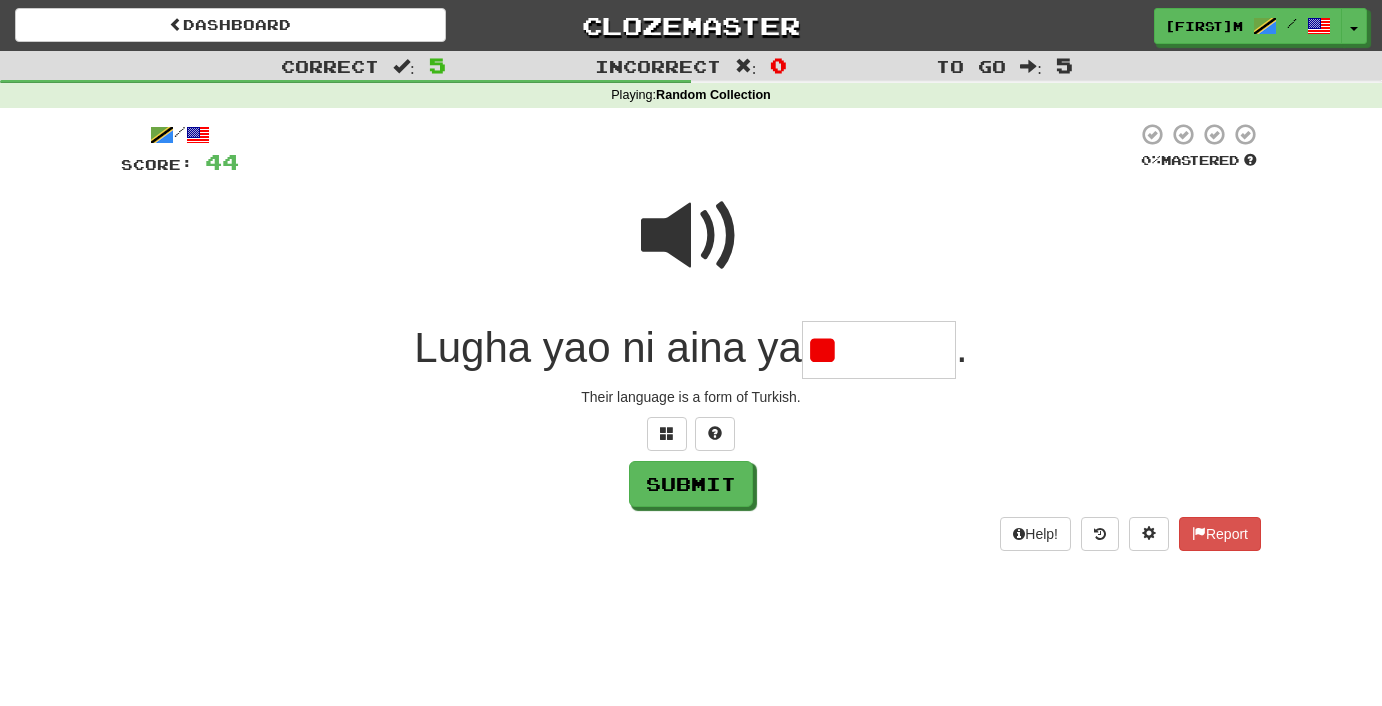 type on "*" 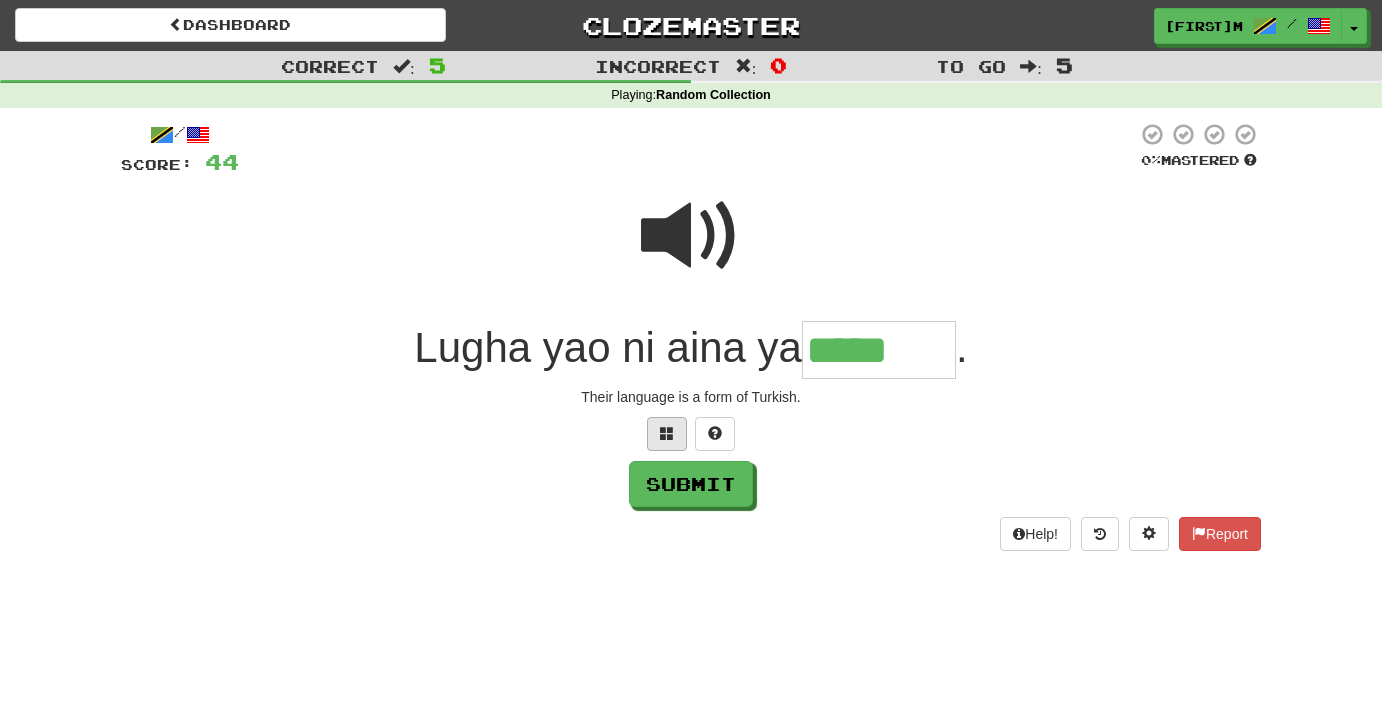 click at bounding box center (667, 433) 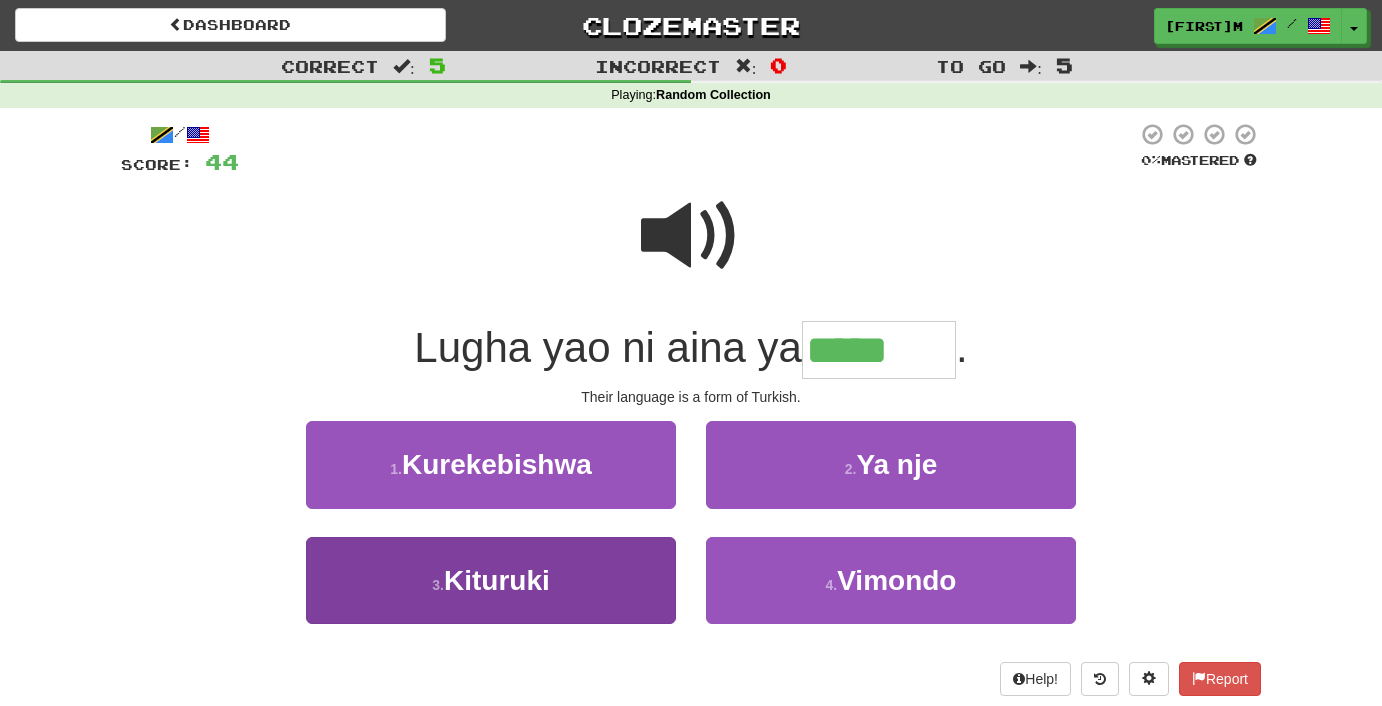 click on "3 .  Kituruki" at bounding box center (491, 580) 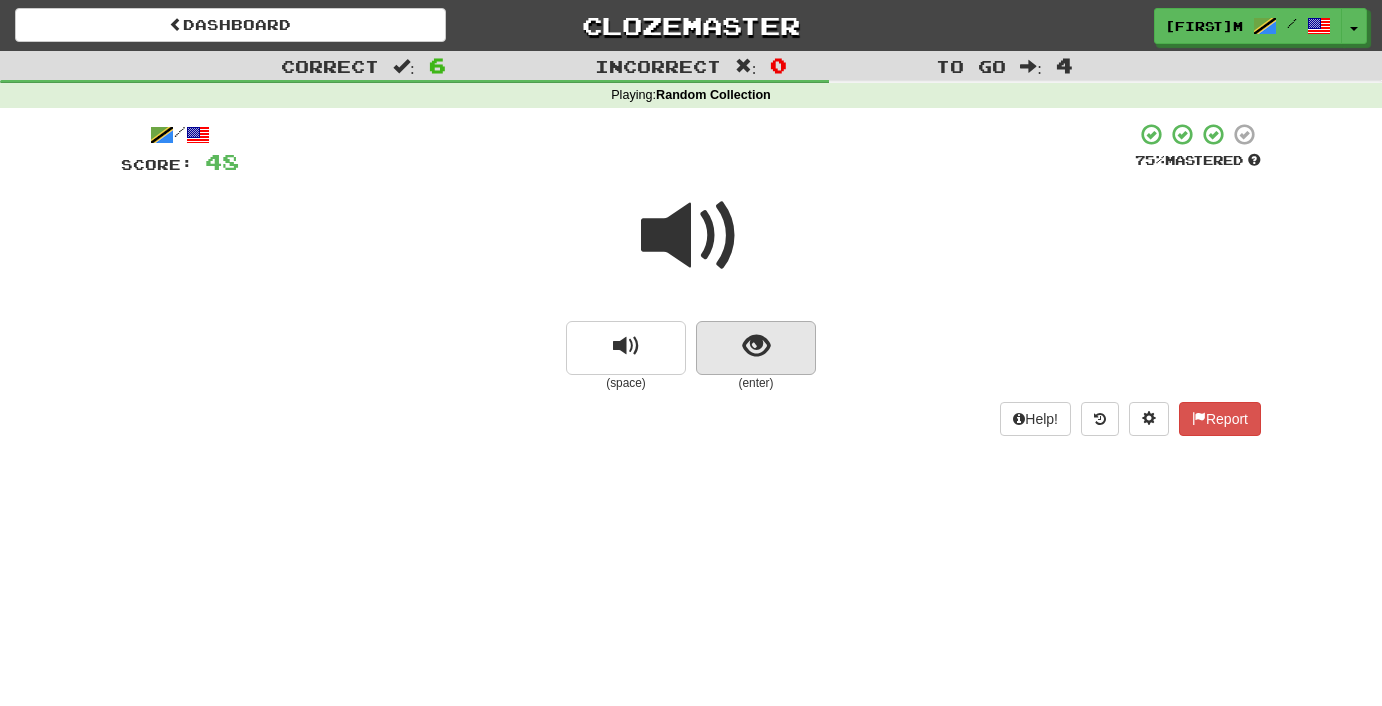 click at bounding box center [756, 346] 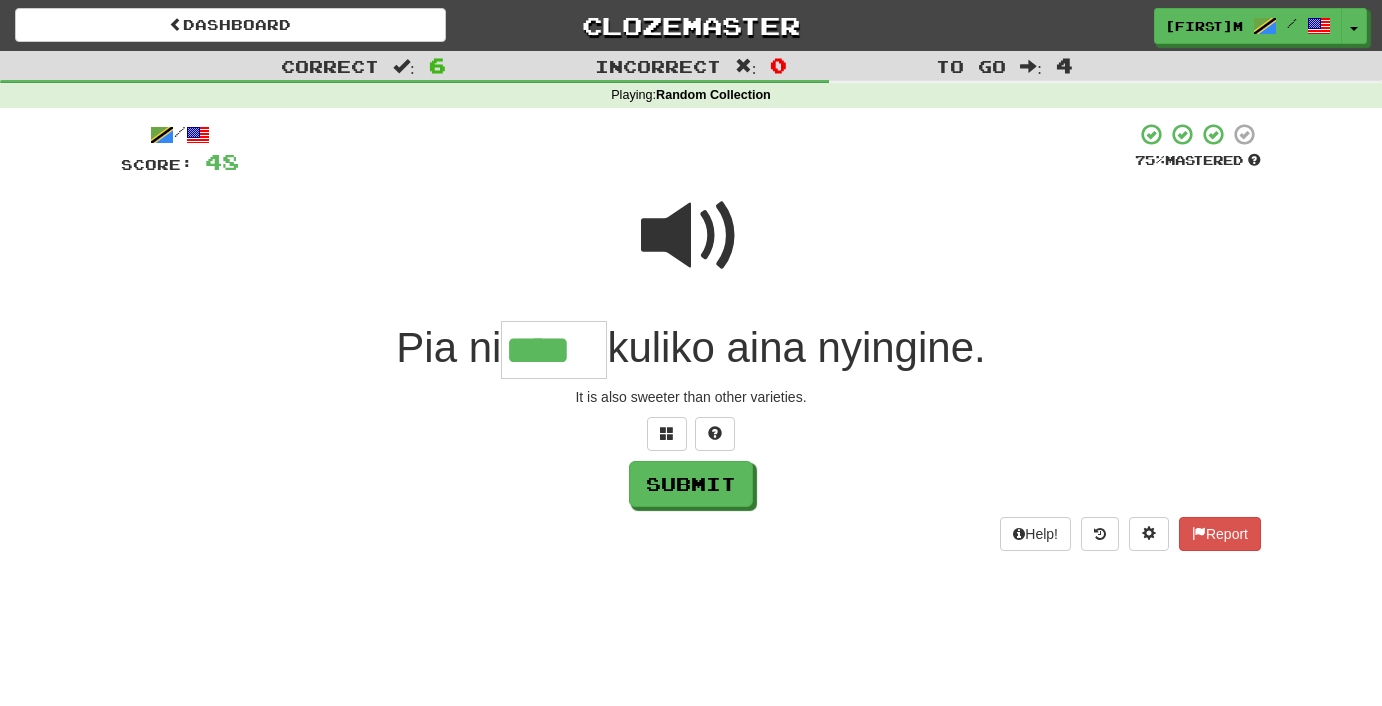 type on "****" 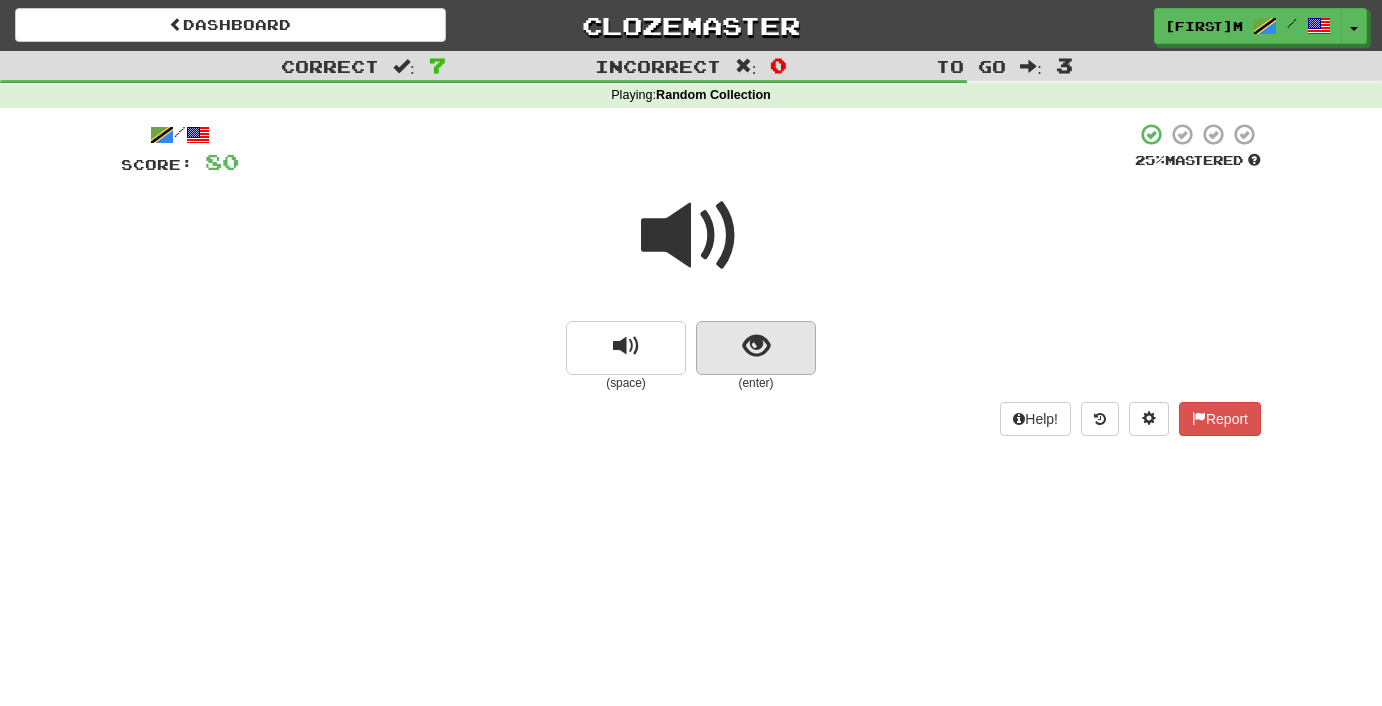 click at bounding box center [756, 348] 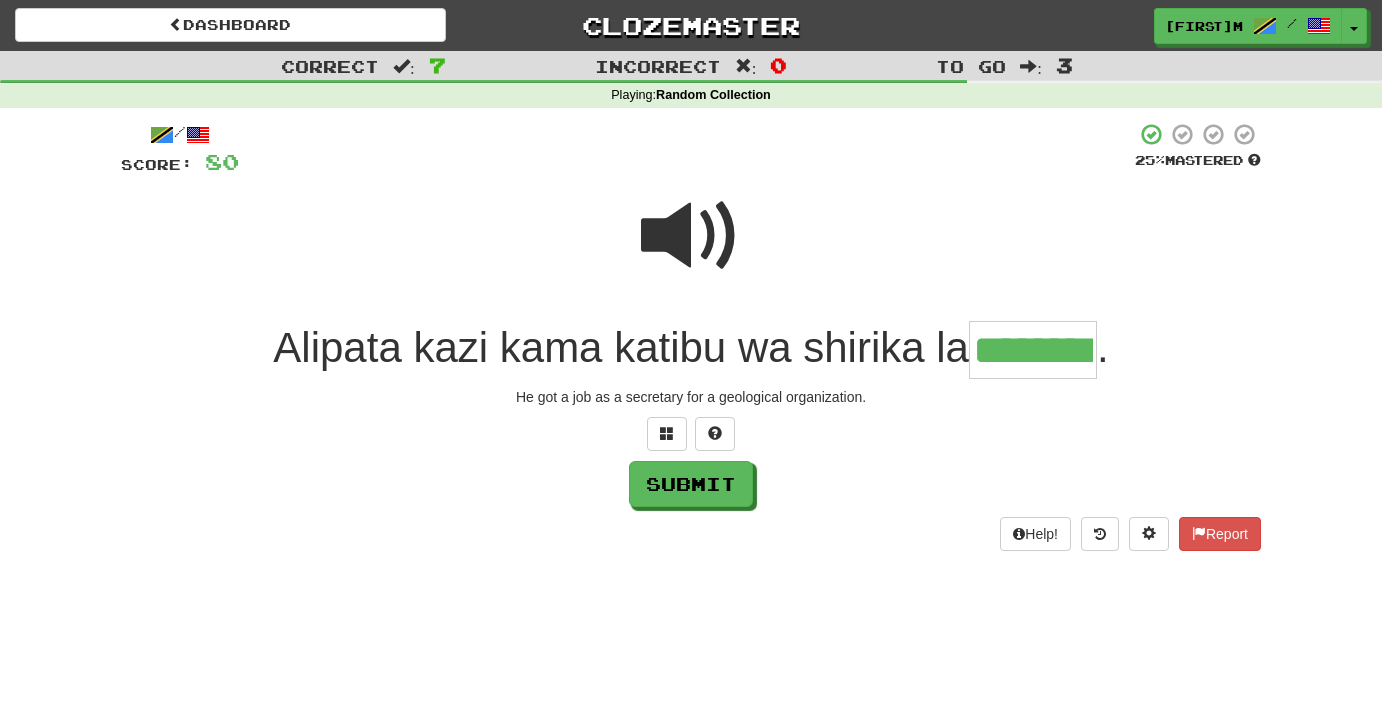 type on "********" 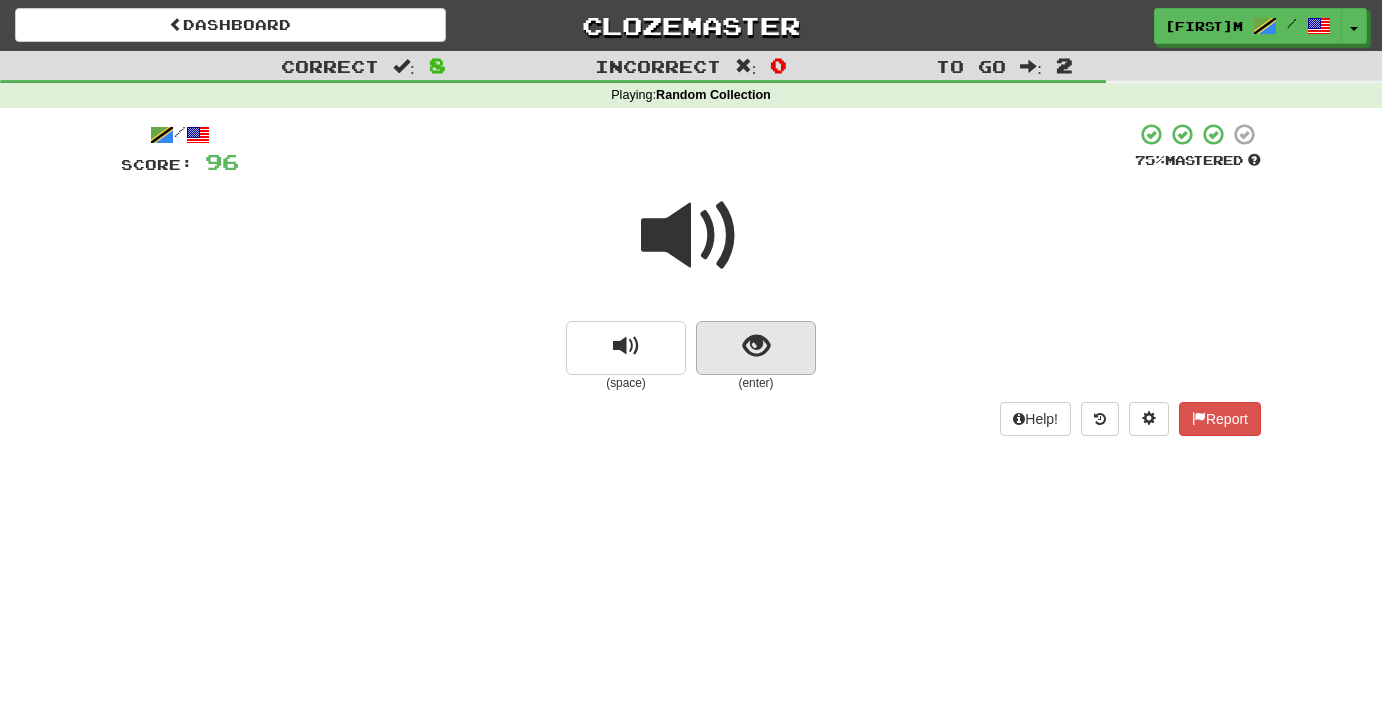 click at bounding box center (756, 348) 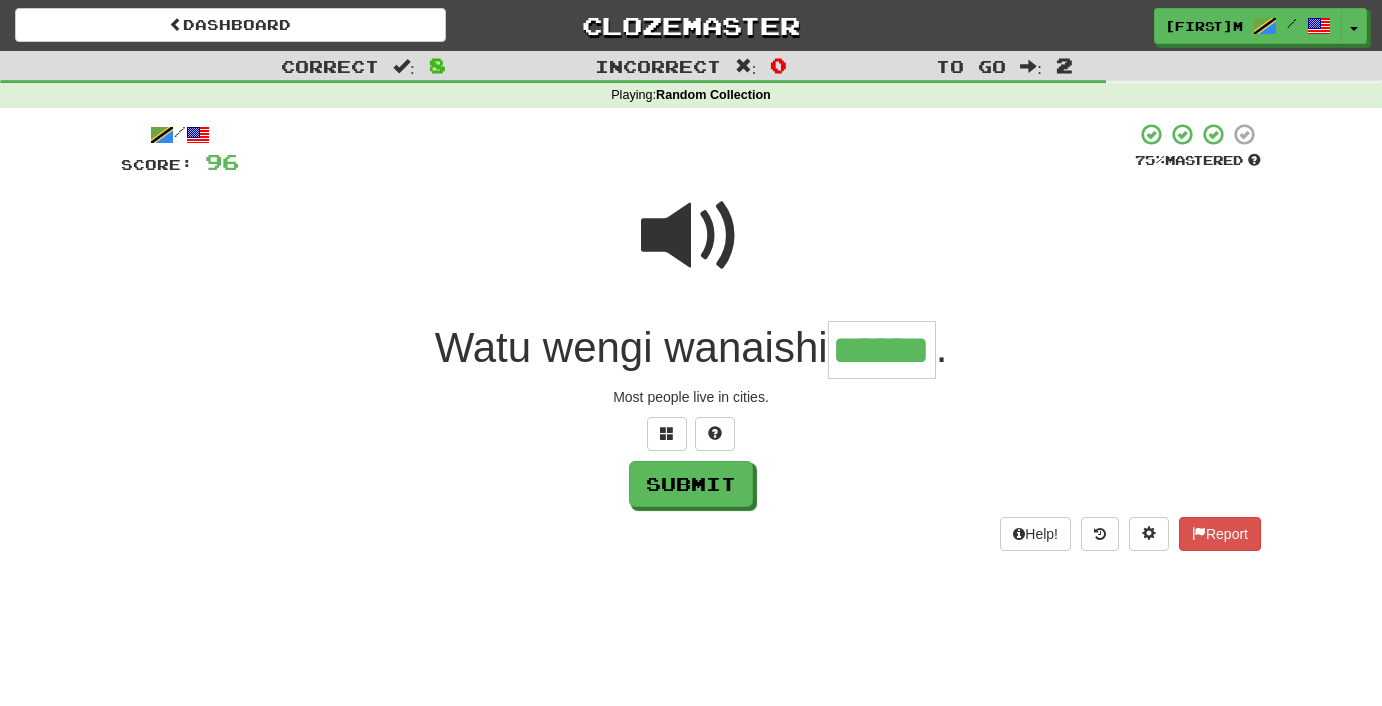 type on "******" 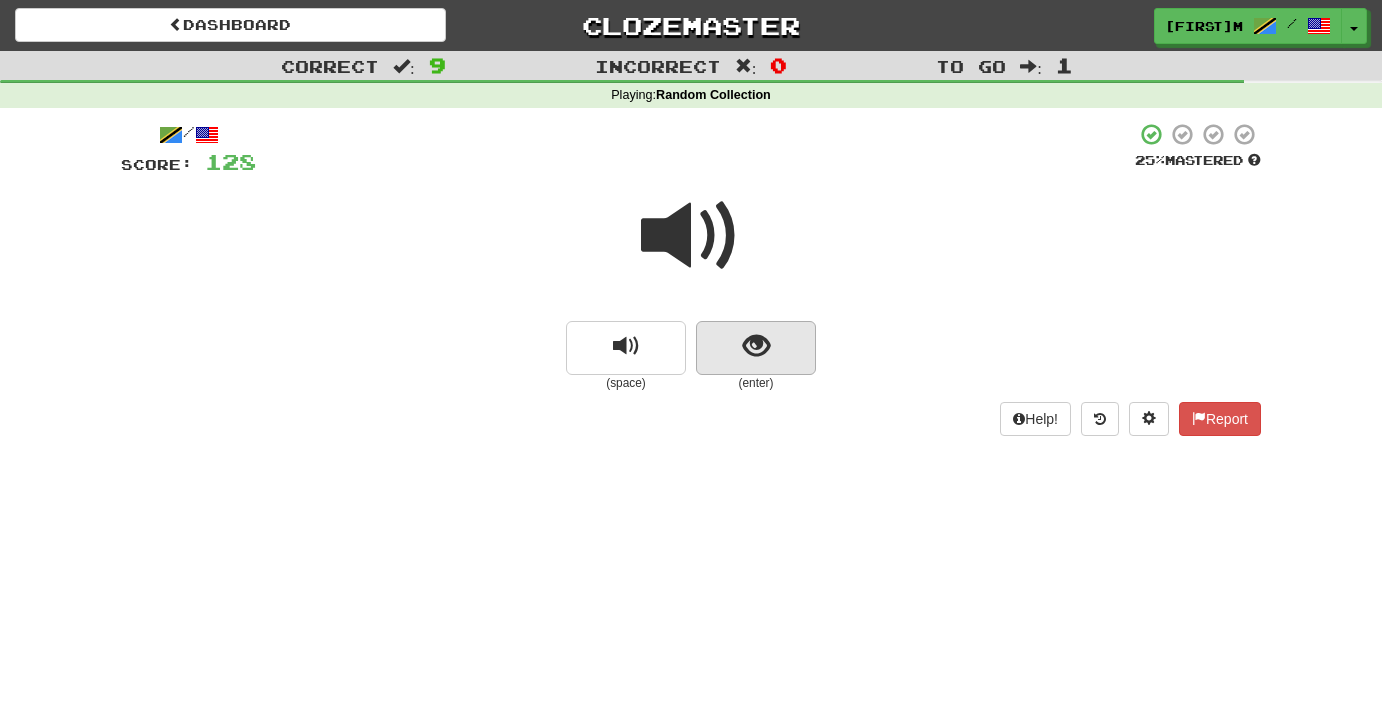click at bounding box center [756, 346] 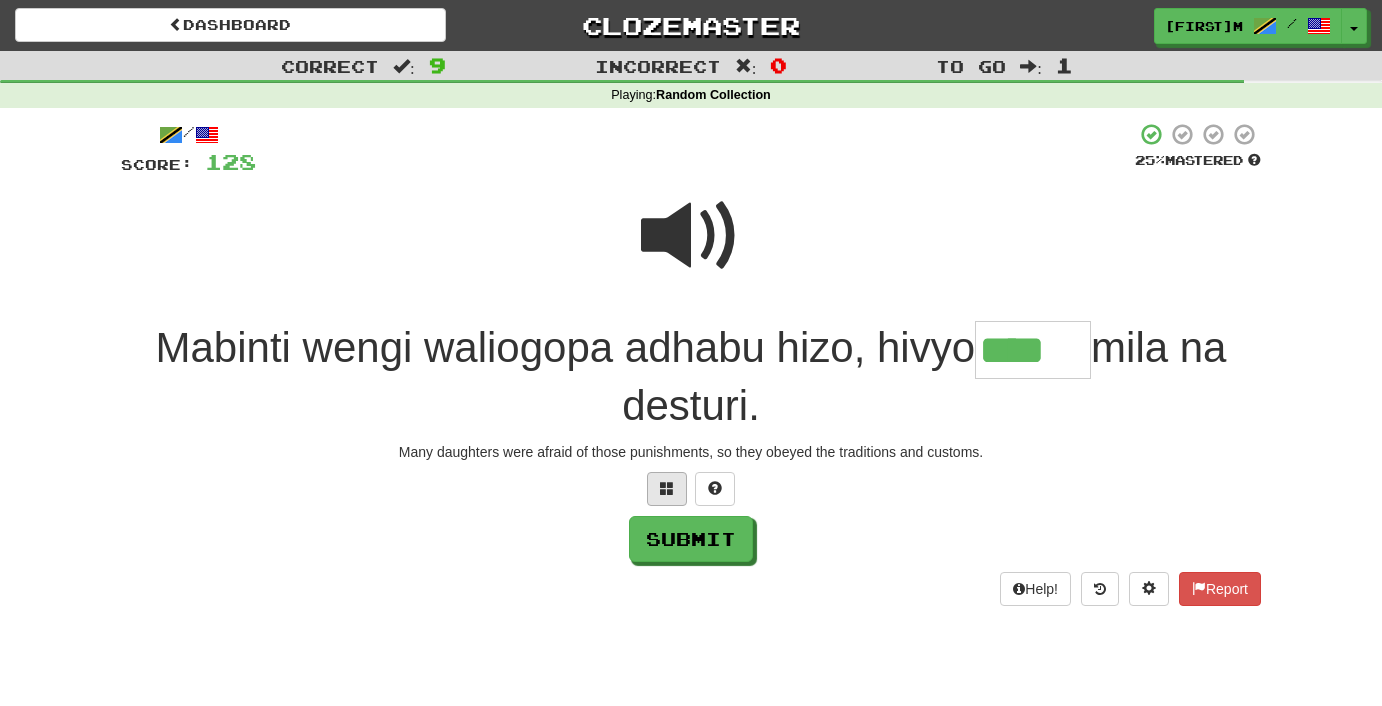 click at bounding box center [667, 488] 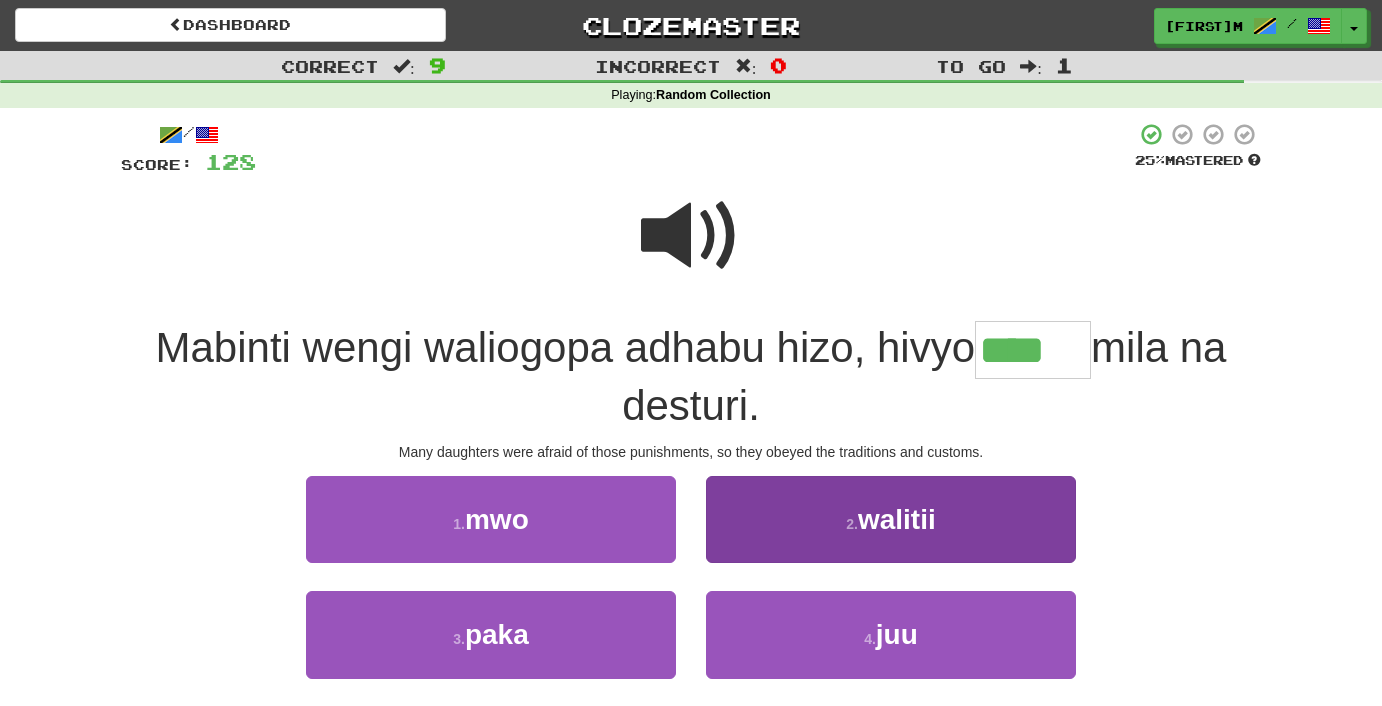 click on "2 .  walitii" at bounding box center (891, 519) 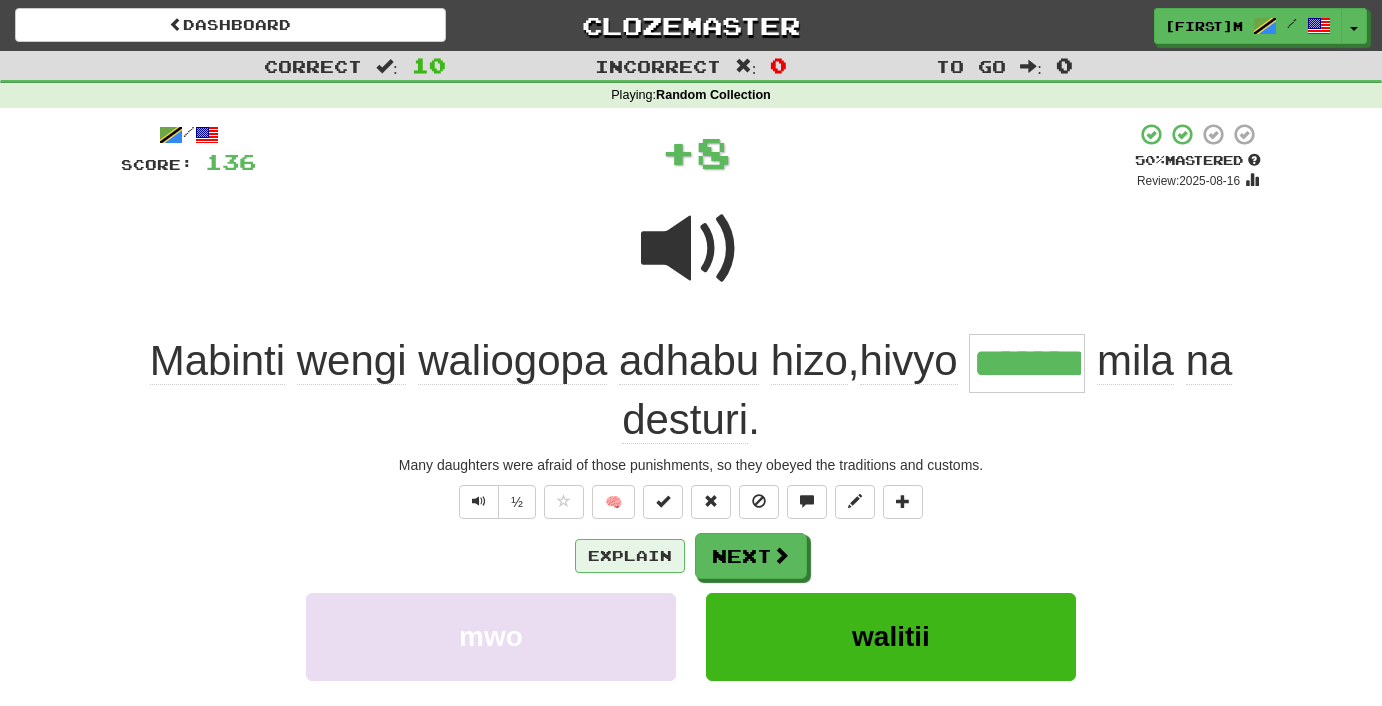 click on "Explain" at bounding box center (630, 556) 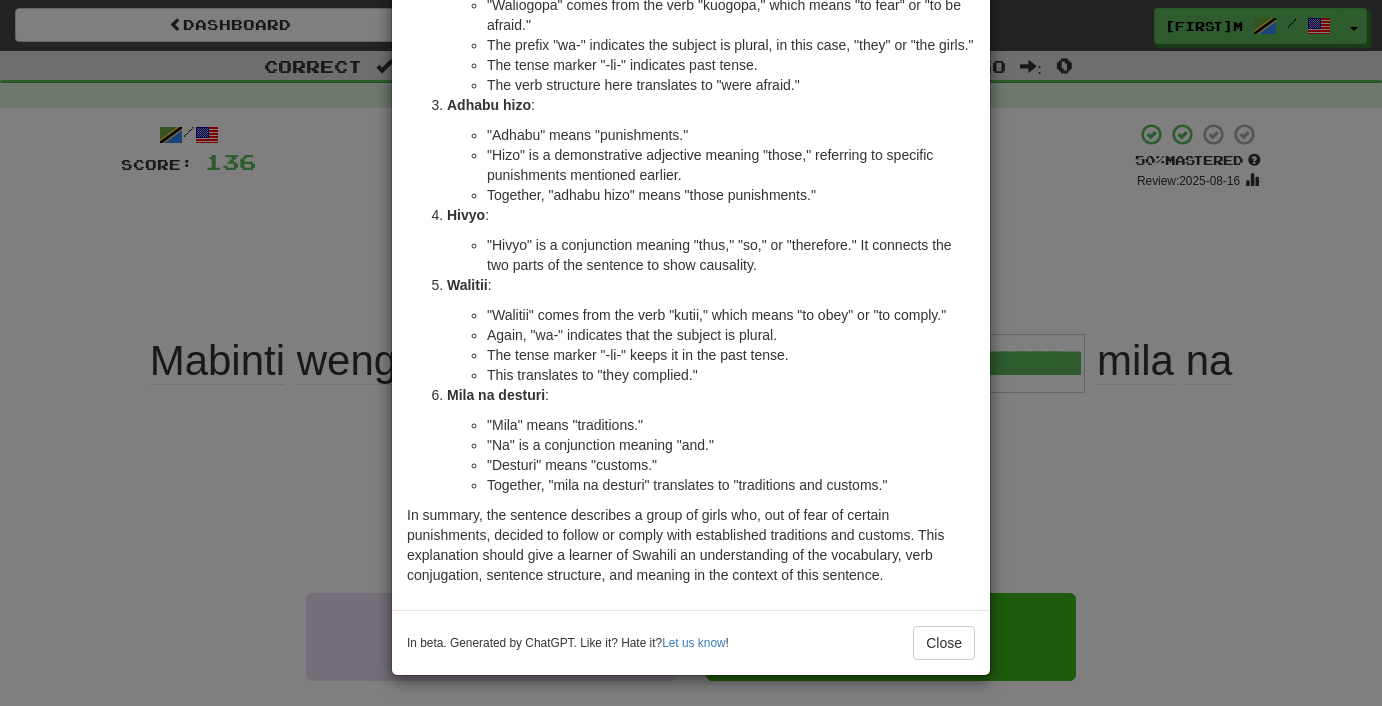 scroll, scrollTop: 304, scrollLeft: 0, axis: vertical 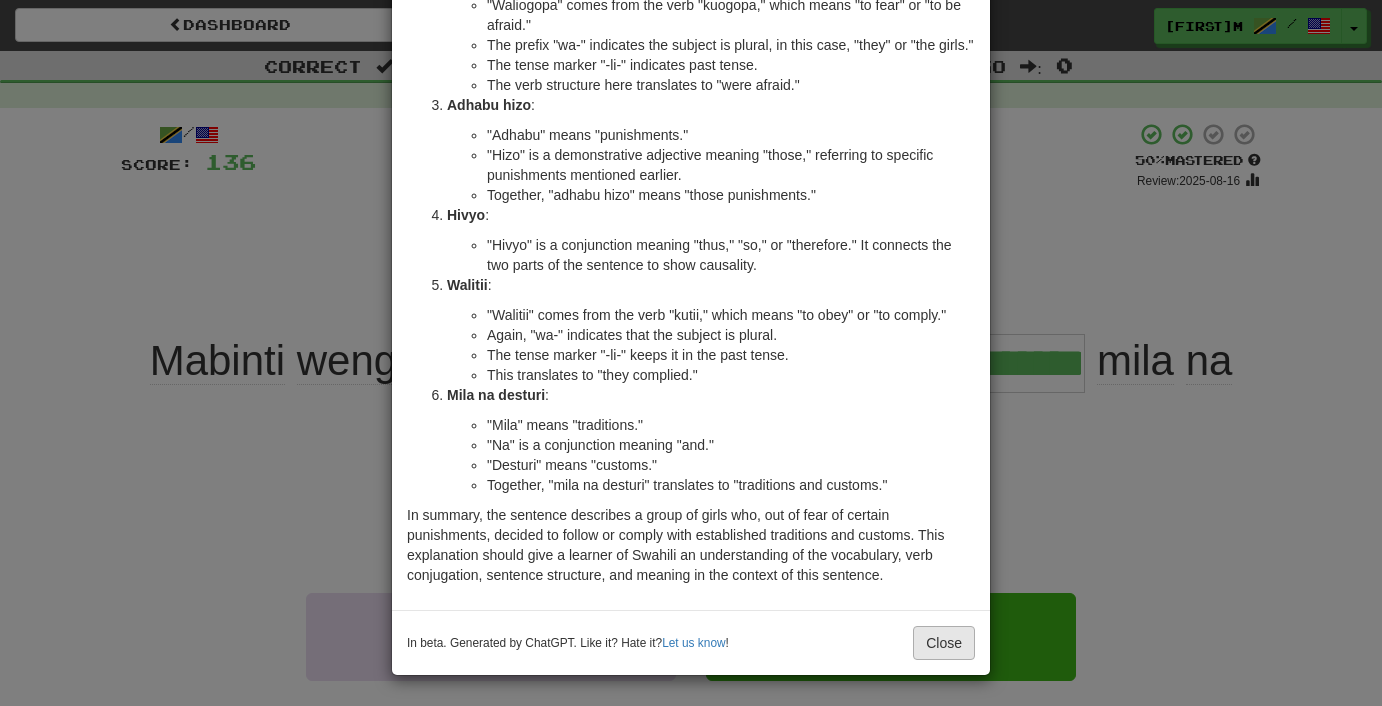 click on "Close" at bounding box center (944, 643) 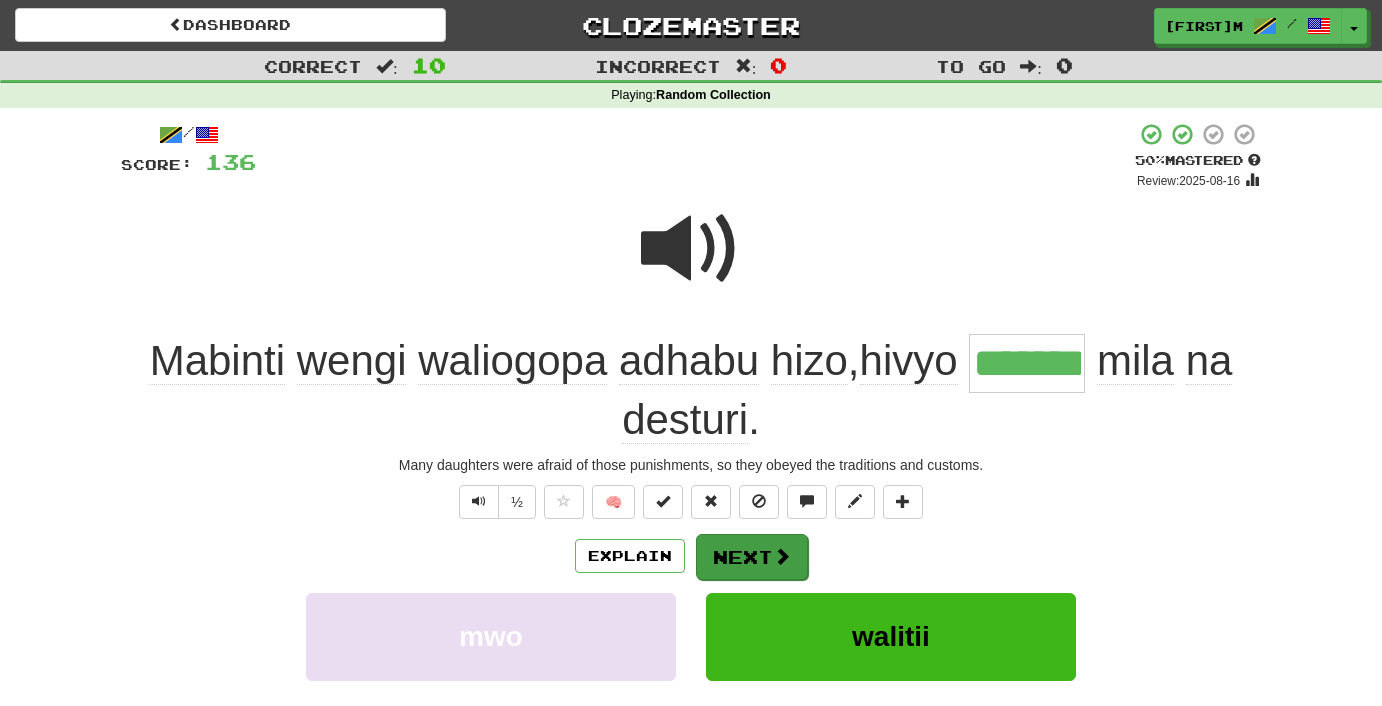 click on "Next" at bounding box center [752, 557] 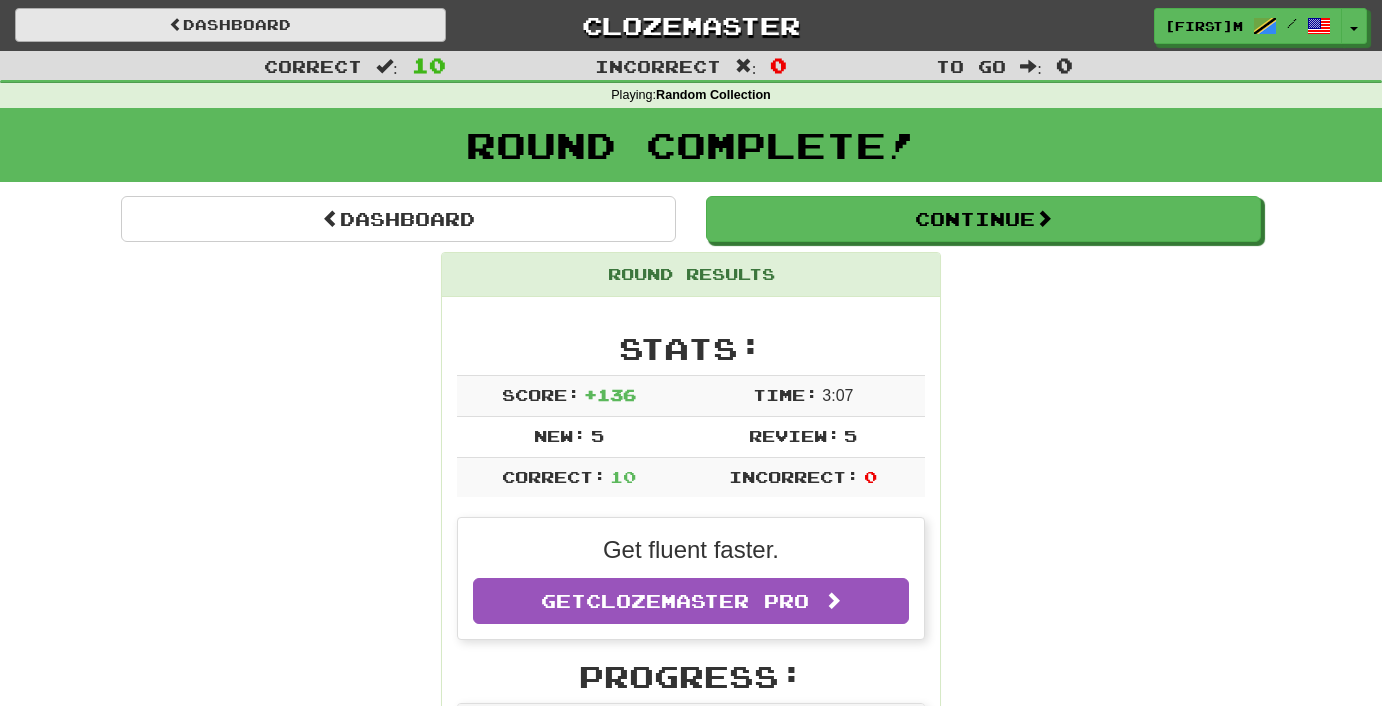click on "Dashboard" at bounding box center (230, 25) 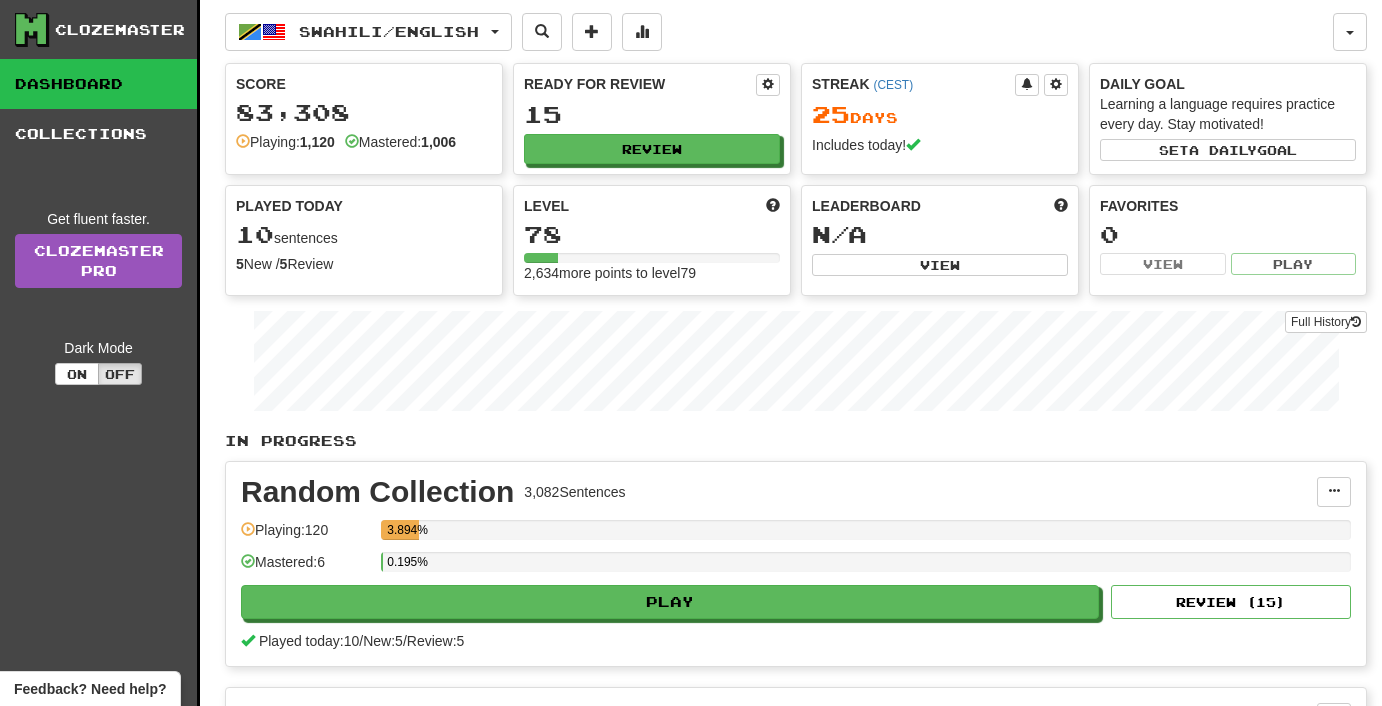 scroll, scrollTop: 0, scrollLeft: 0, axis: both 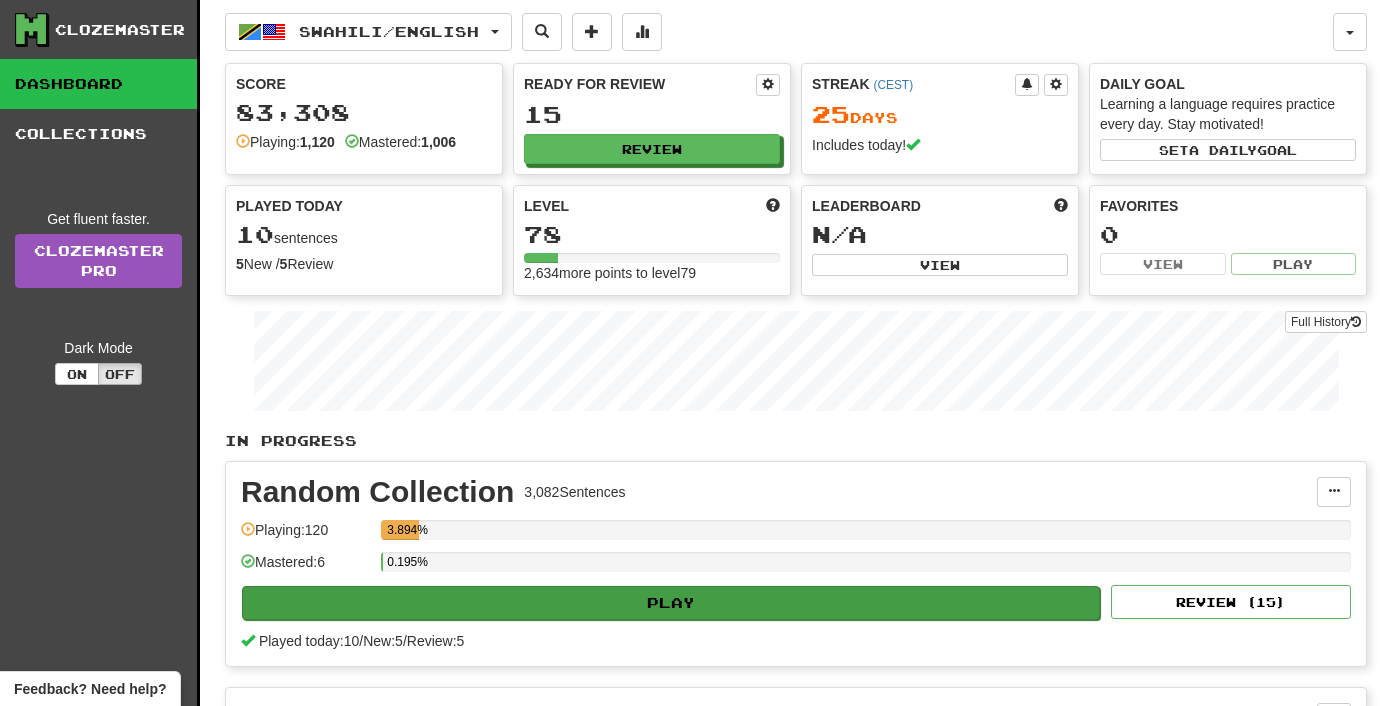 click on "Play" at bounding box center (671, 603) 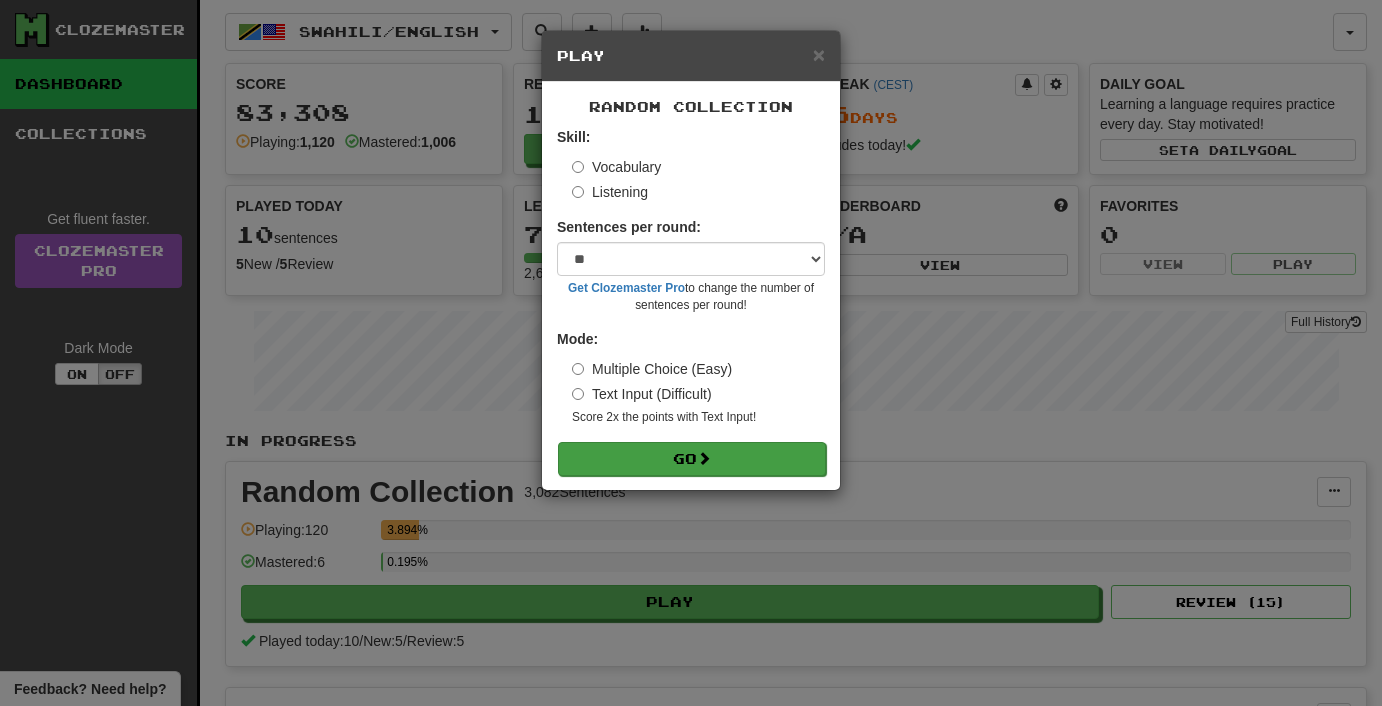 click on "Go" at bounding box center [692, 459] 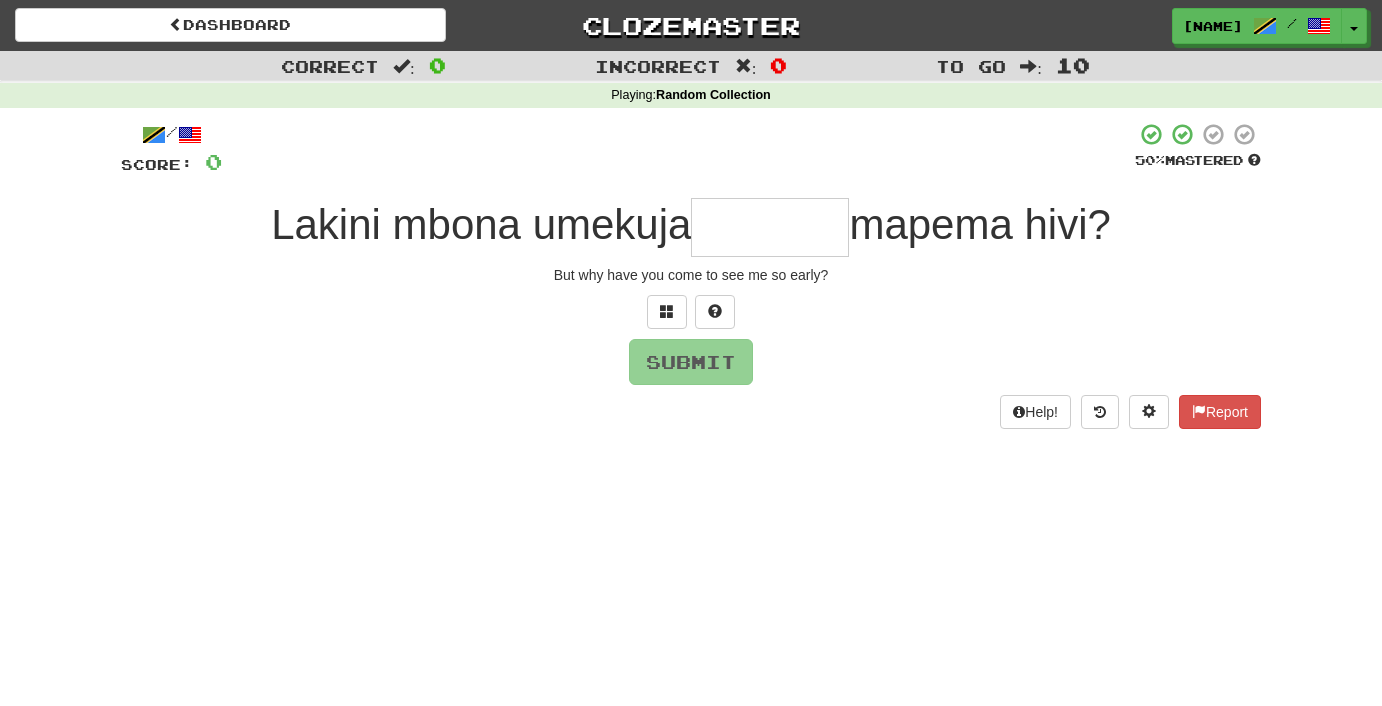 scroll, scrollTop: 0, scrollLeft: 0, axis: both 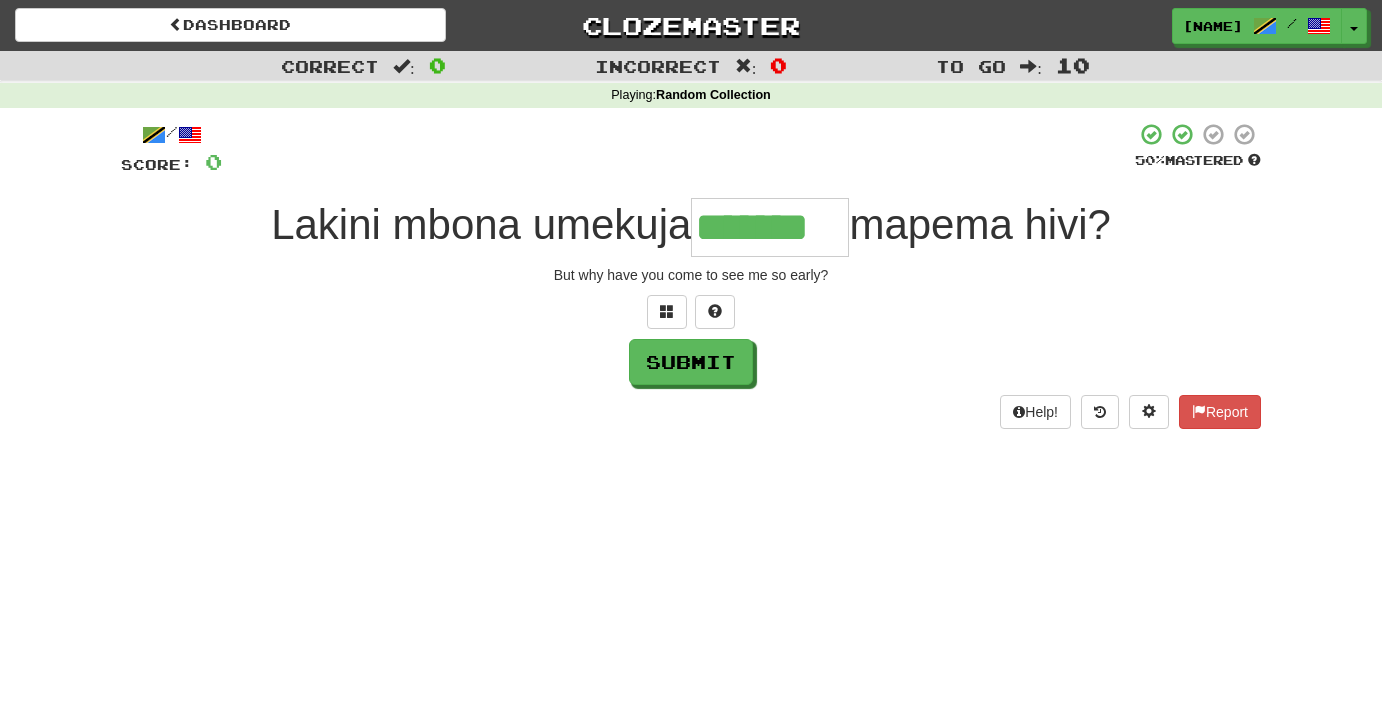 type on "*******" 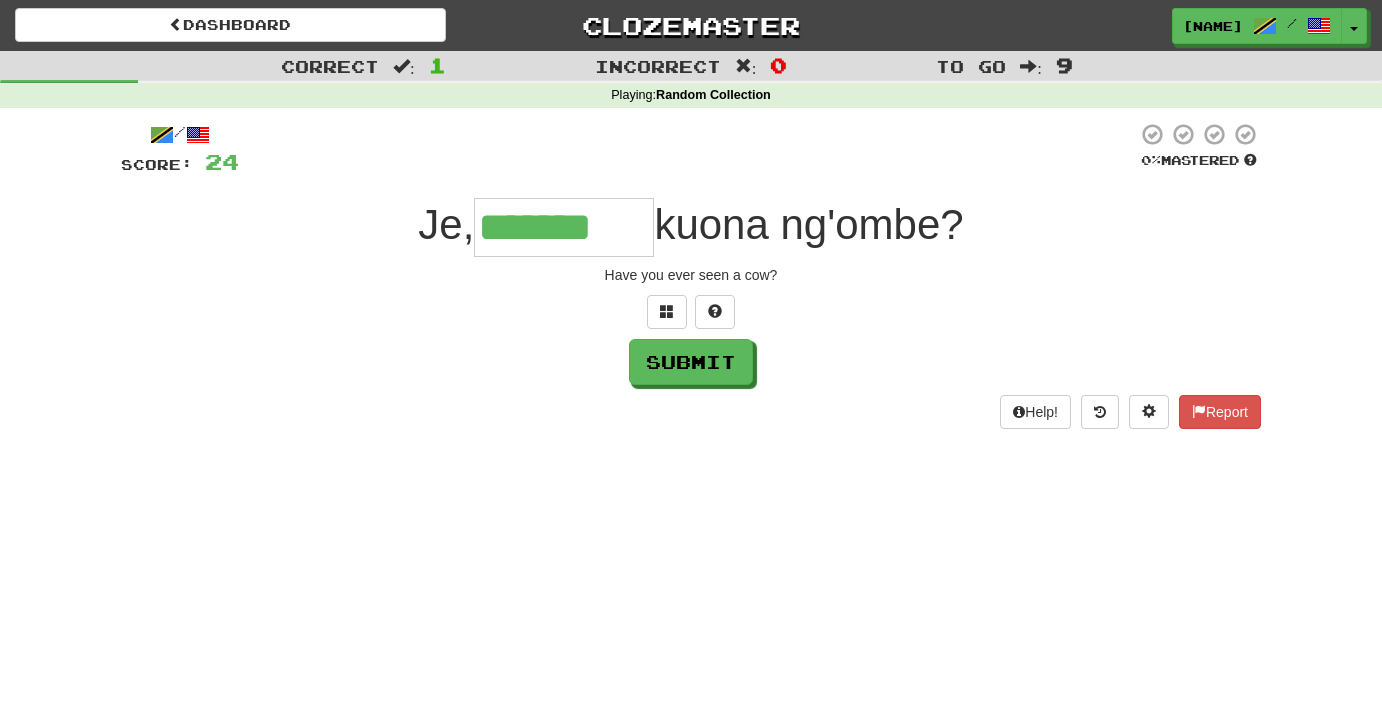 type on "*******" 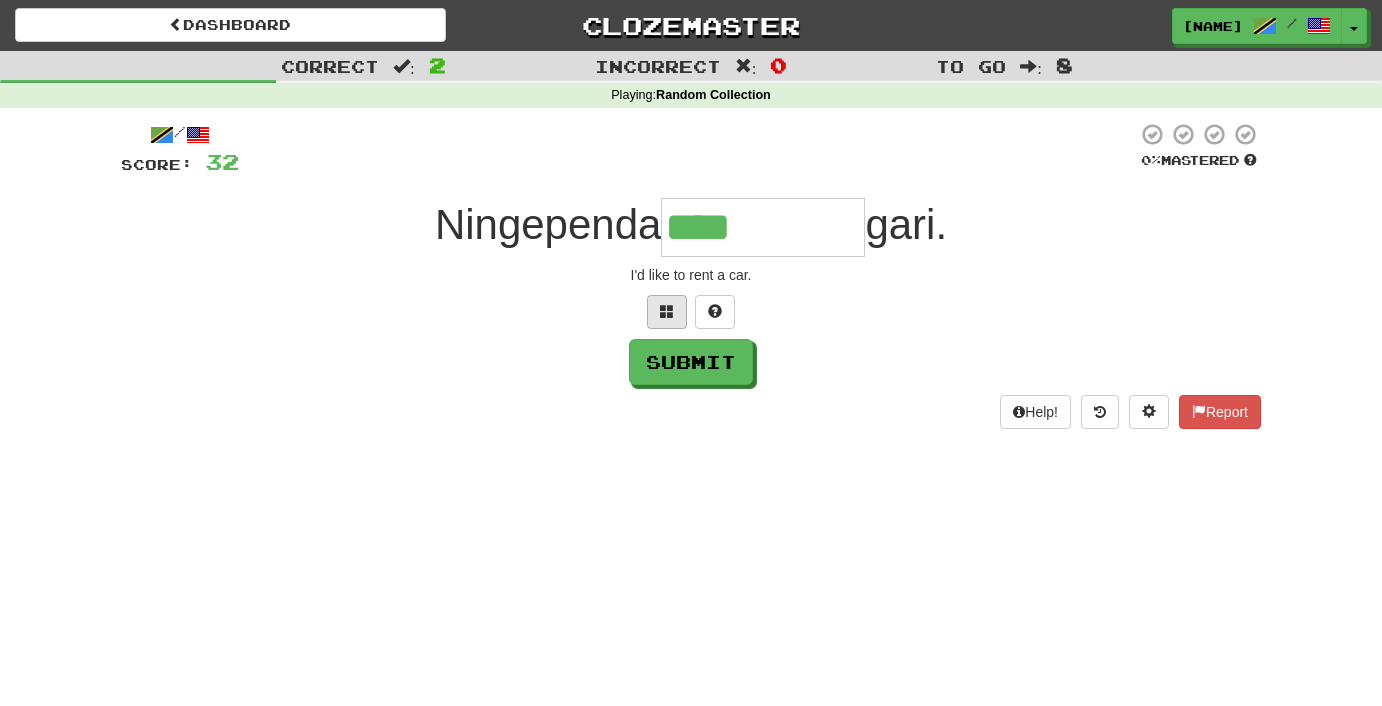 click at bounding box center (667, 311) 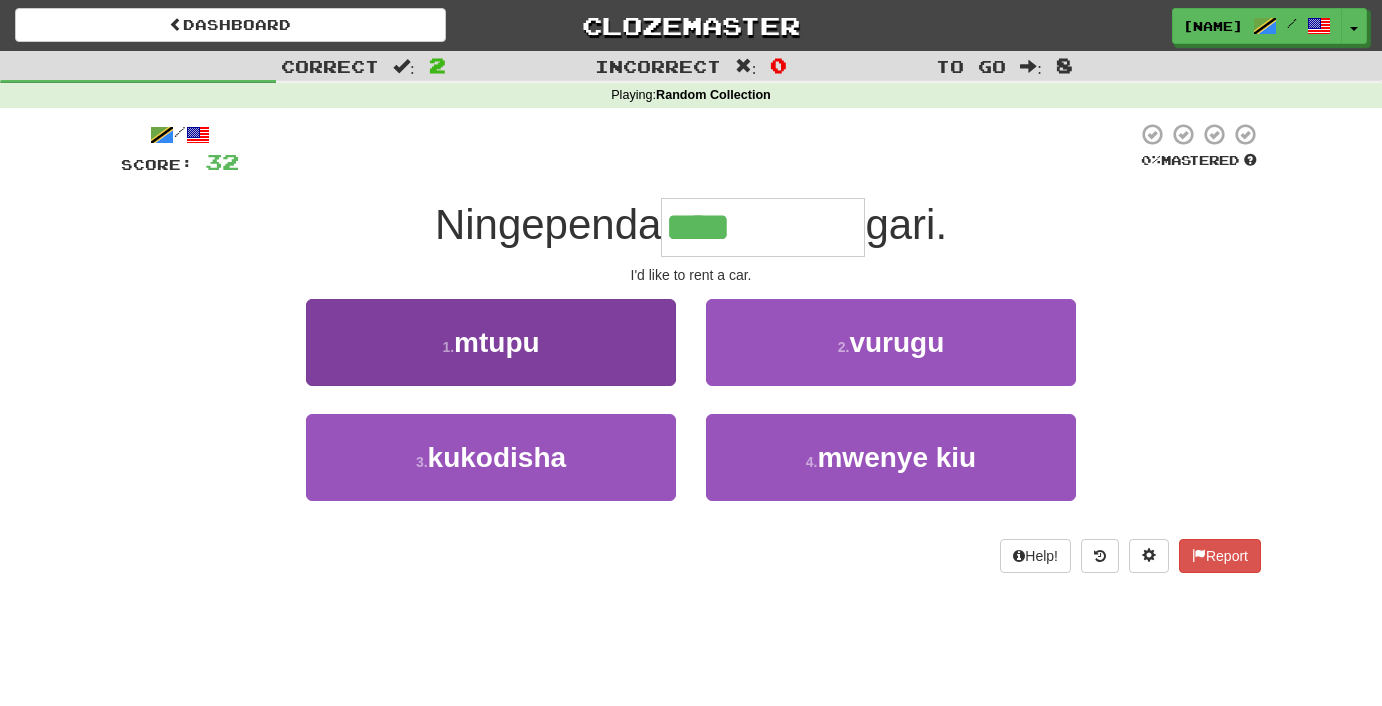 click on "3 .  kukodisha" at bounding box center [491, 457] 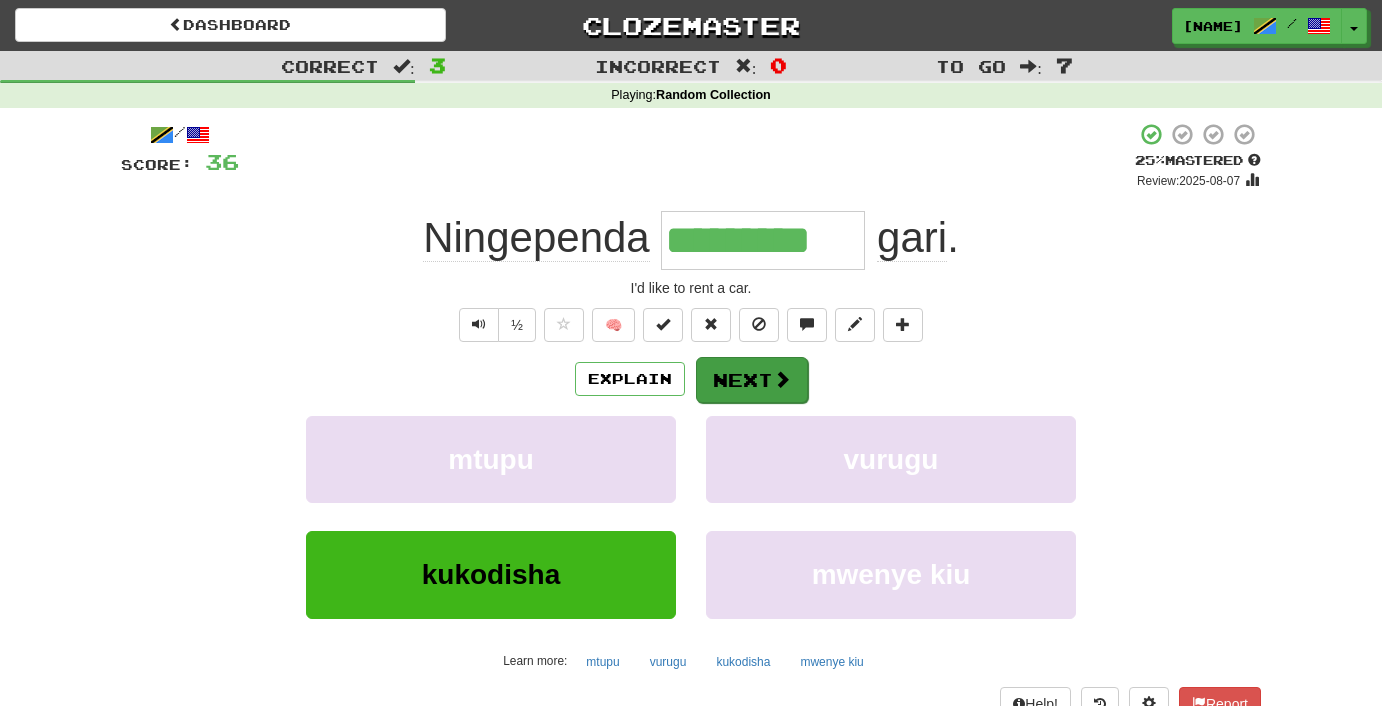 click on "Next" at bounding box center (752, 380) 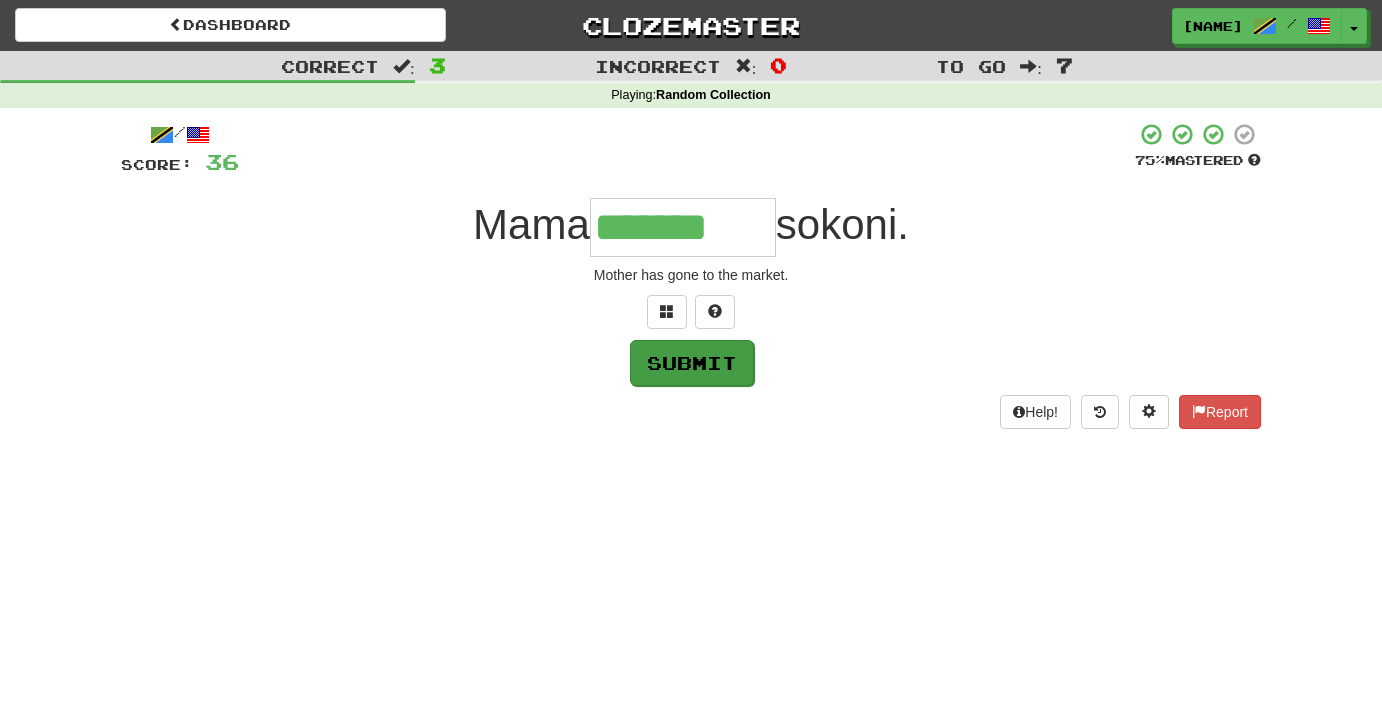 type on "*******" 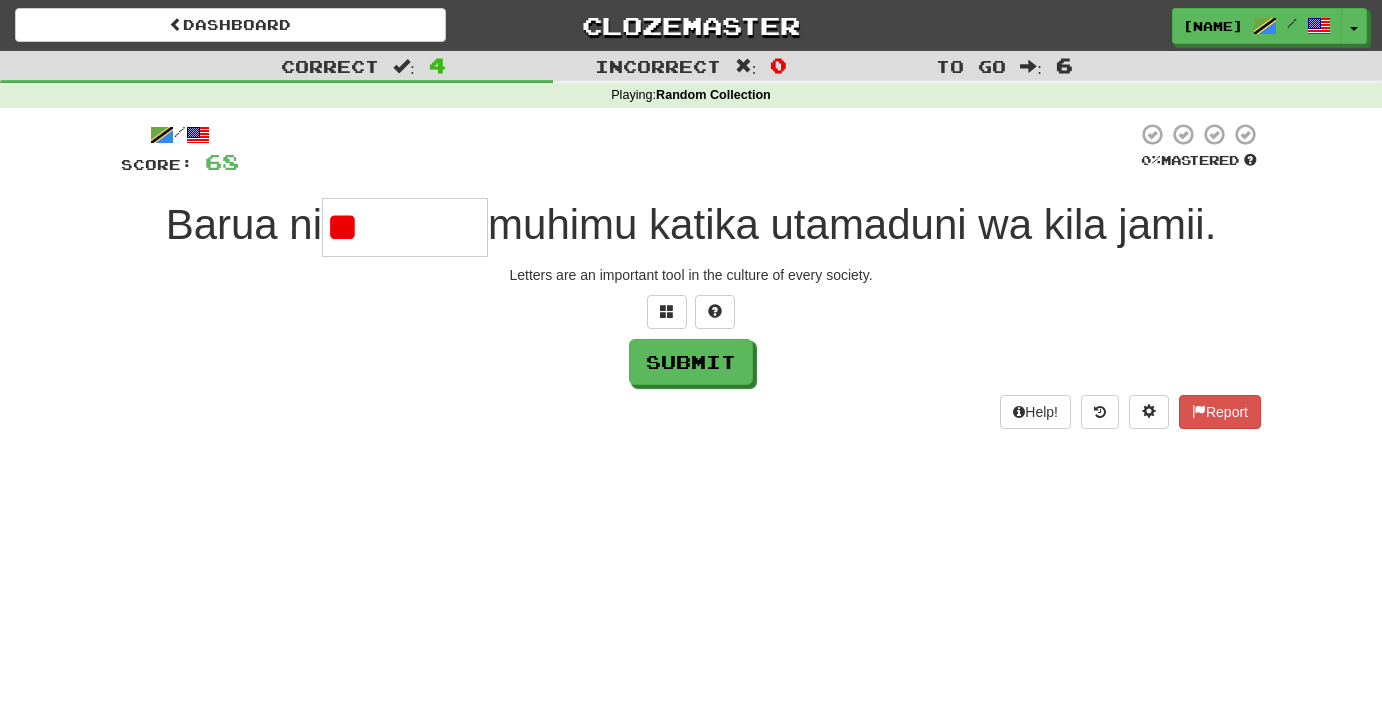 type on "*" 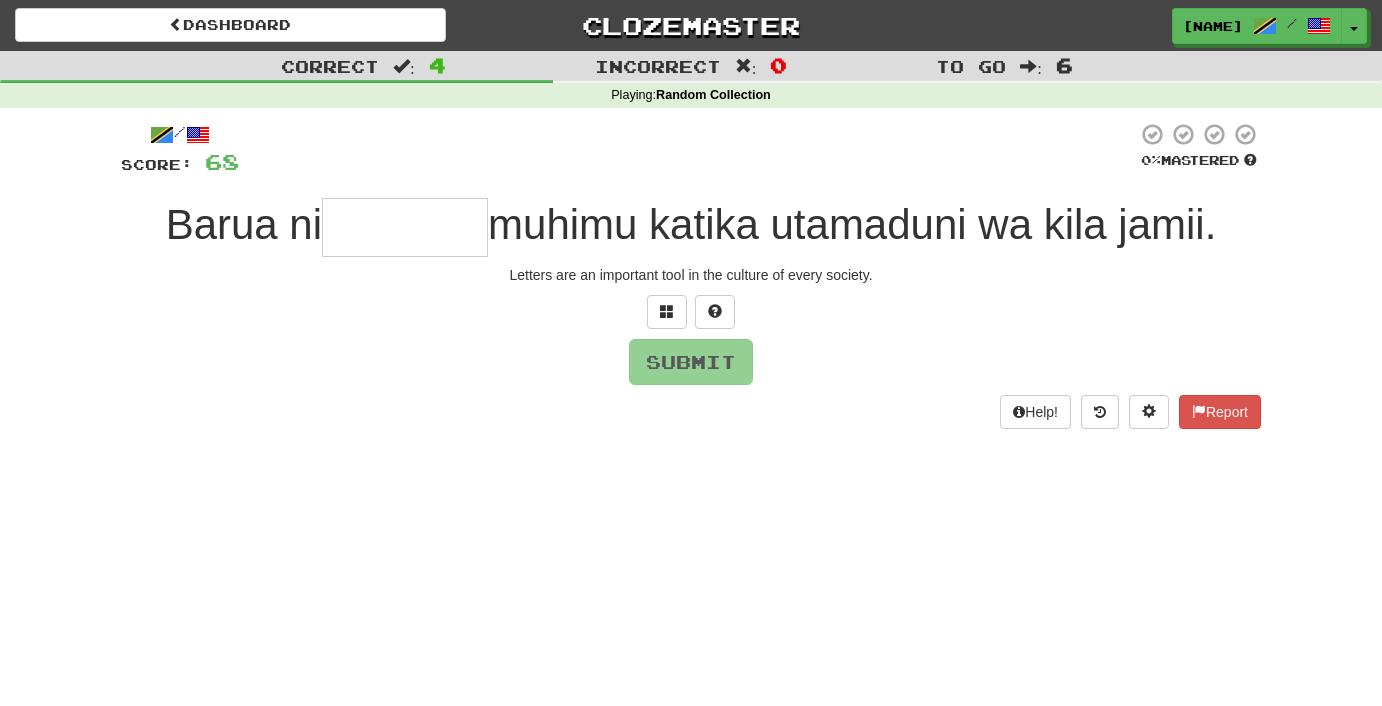type on "*" 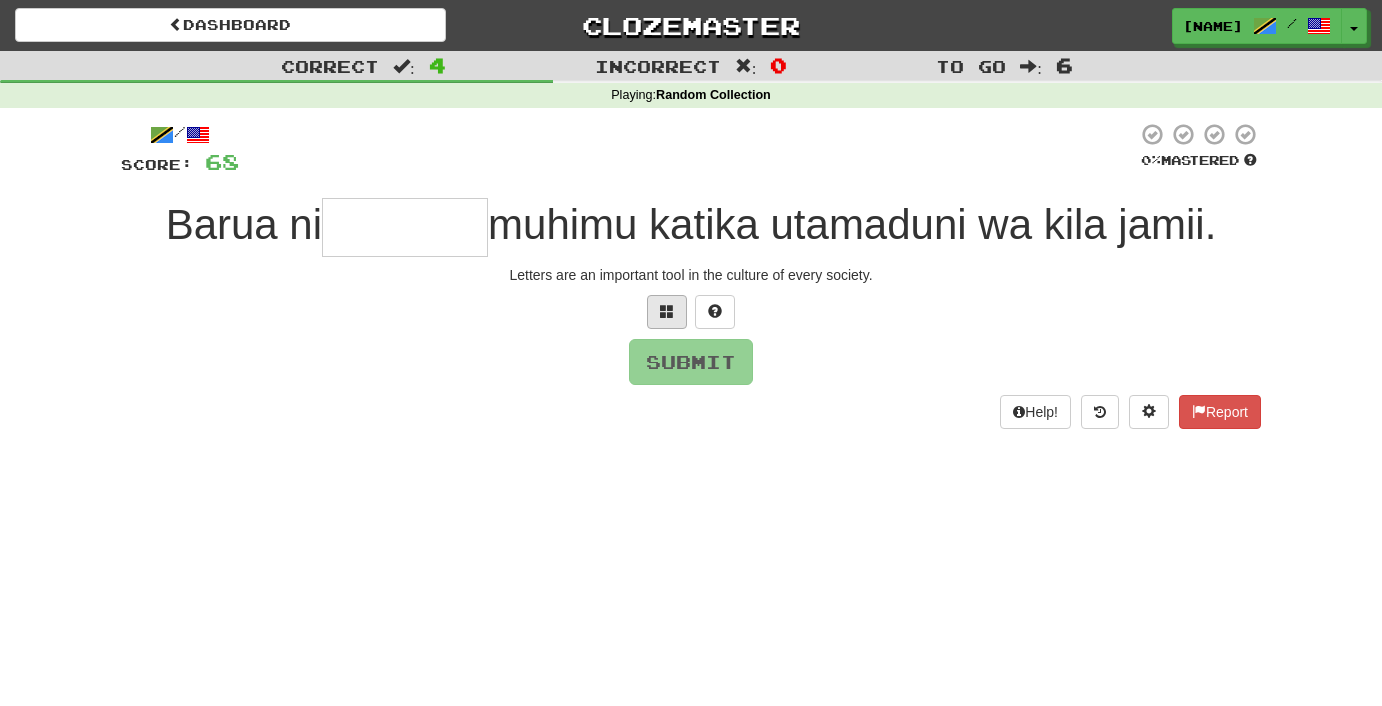 click at bounding box center [667, 311] 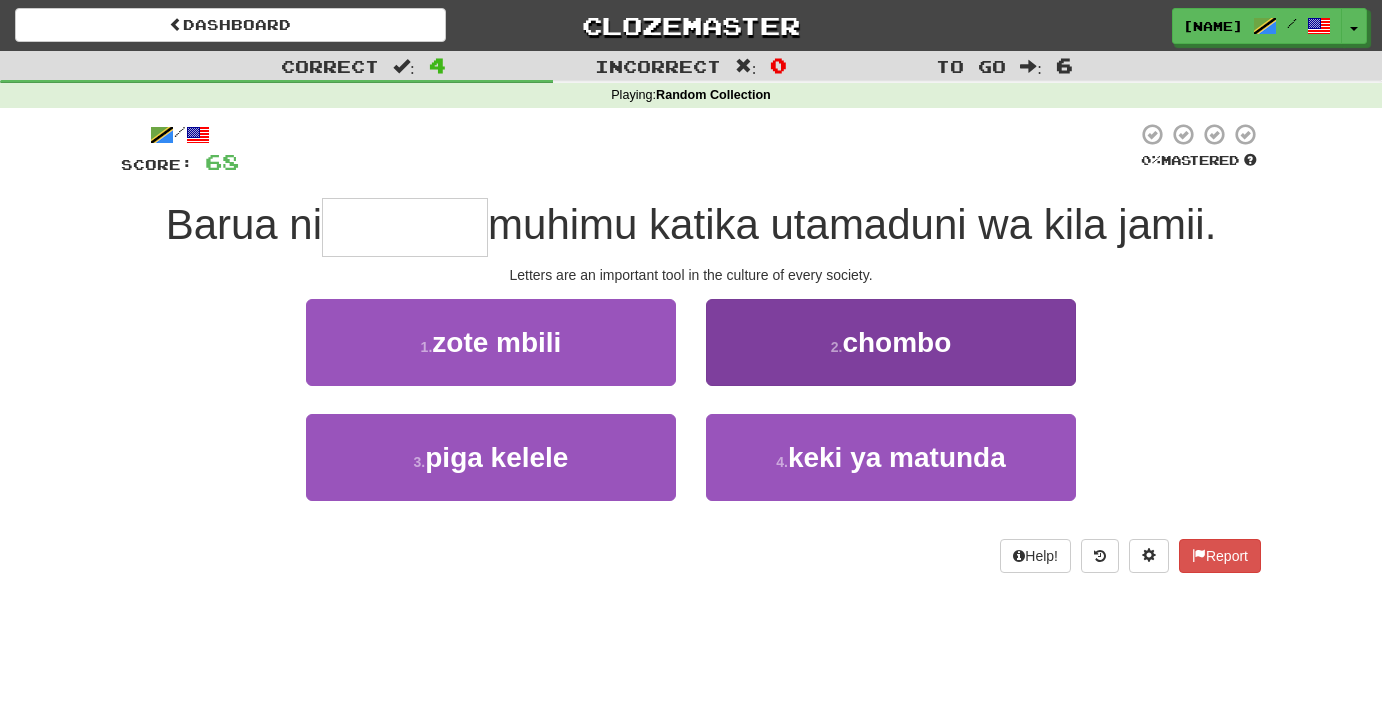 click on "2 .  chombo" at bounding box center [891, 342] 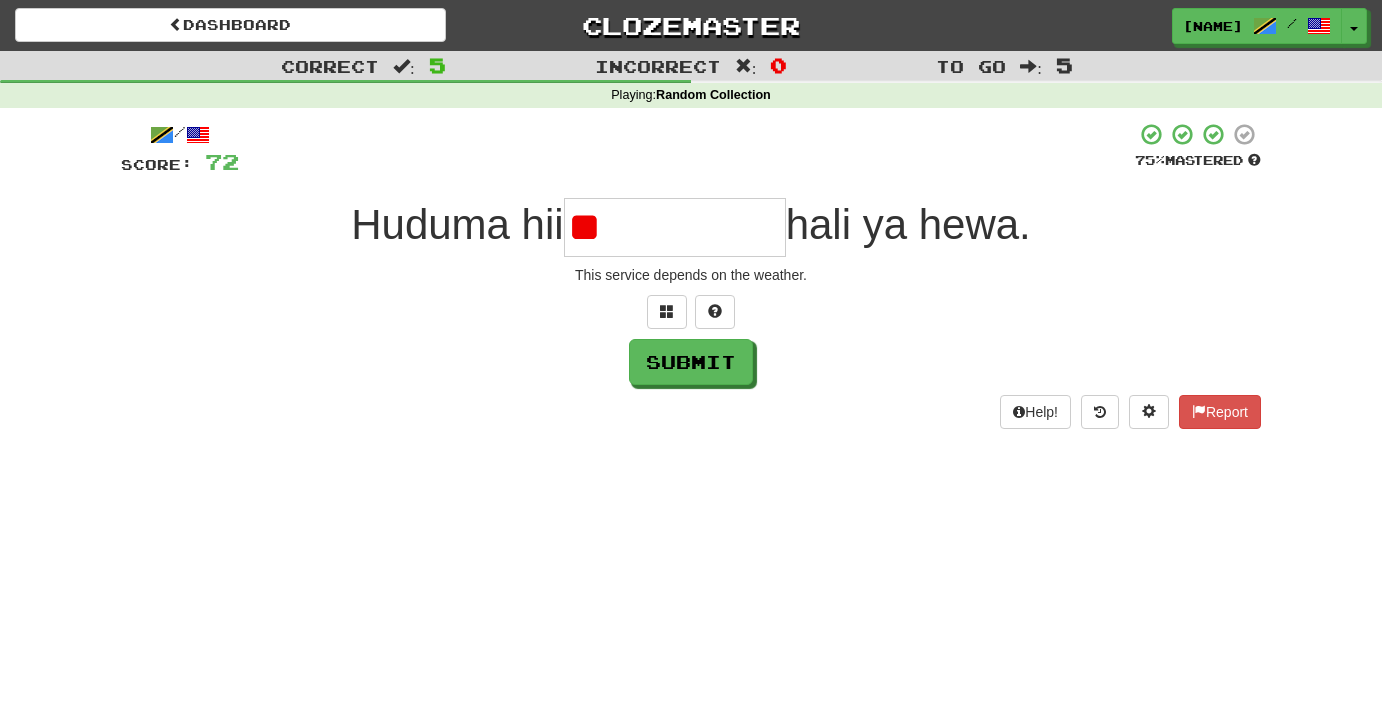 type on "*" 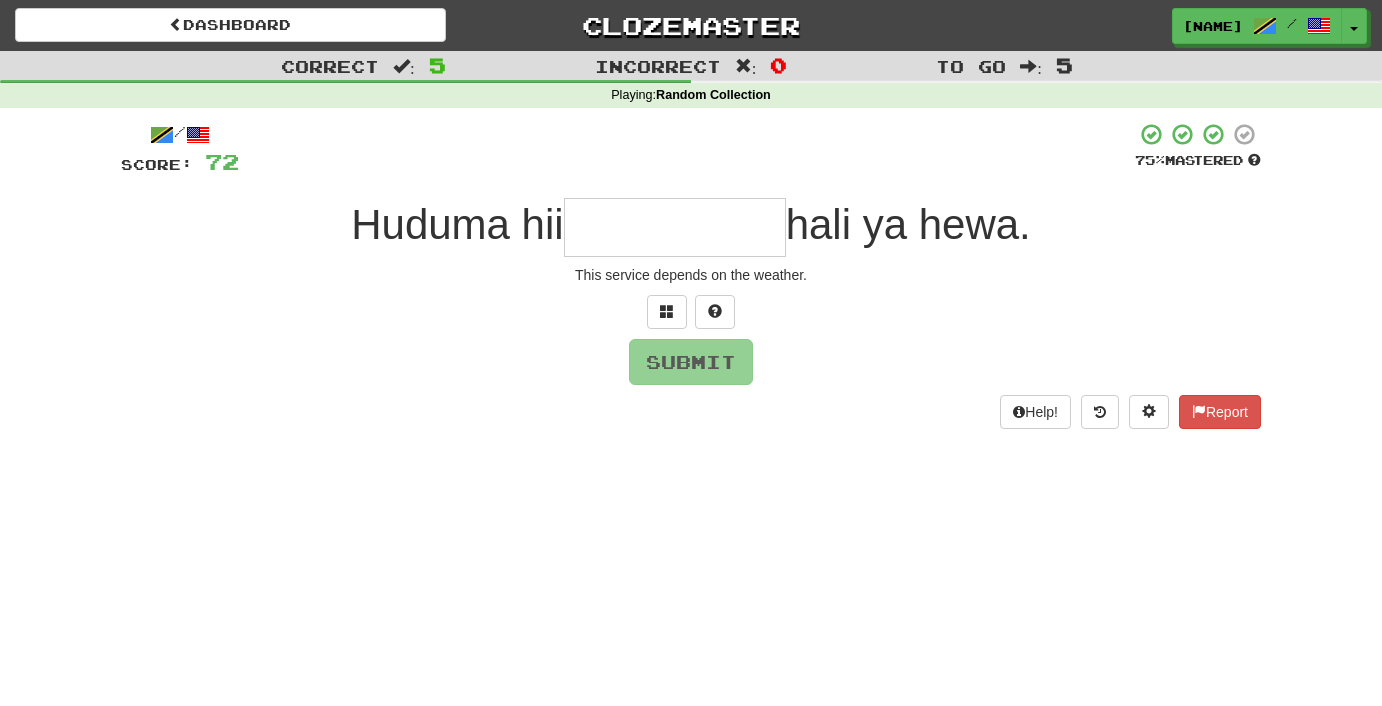 type on "*" 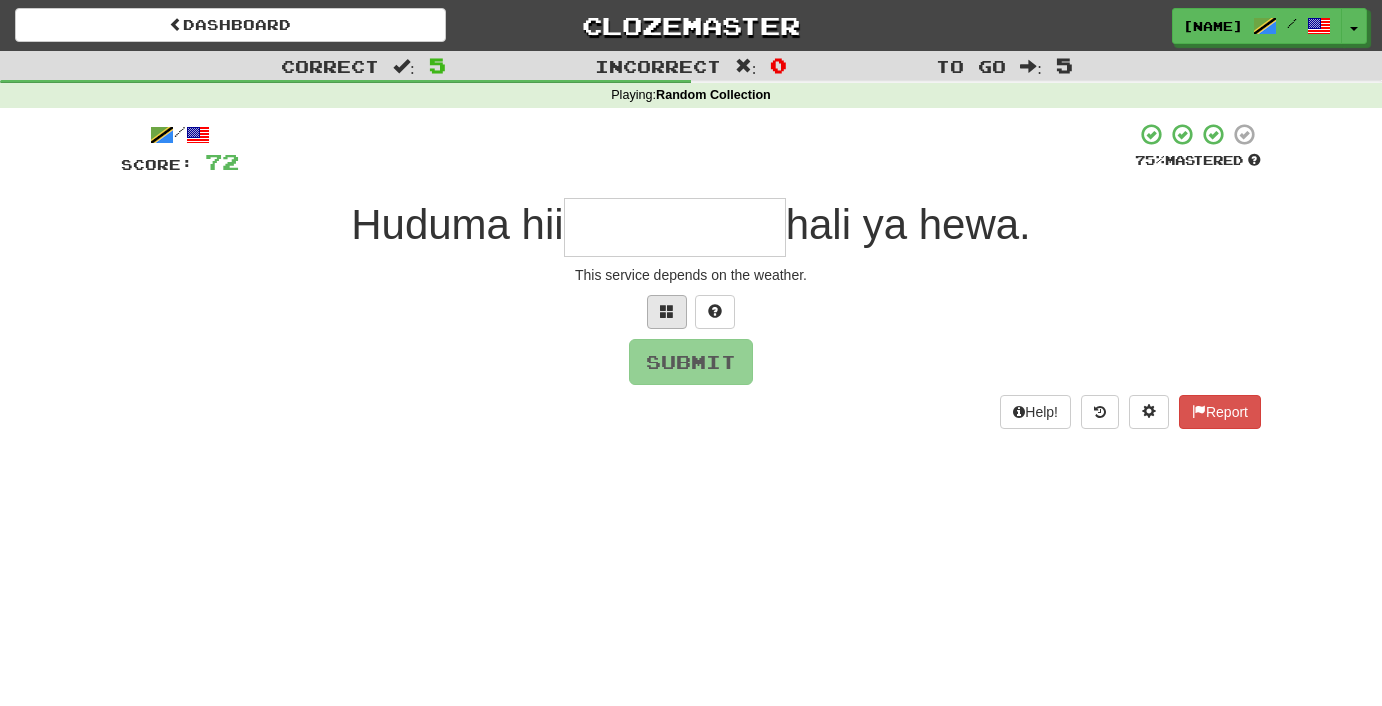 click at bounding box center [667, 311] 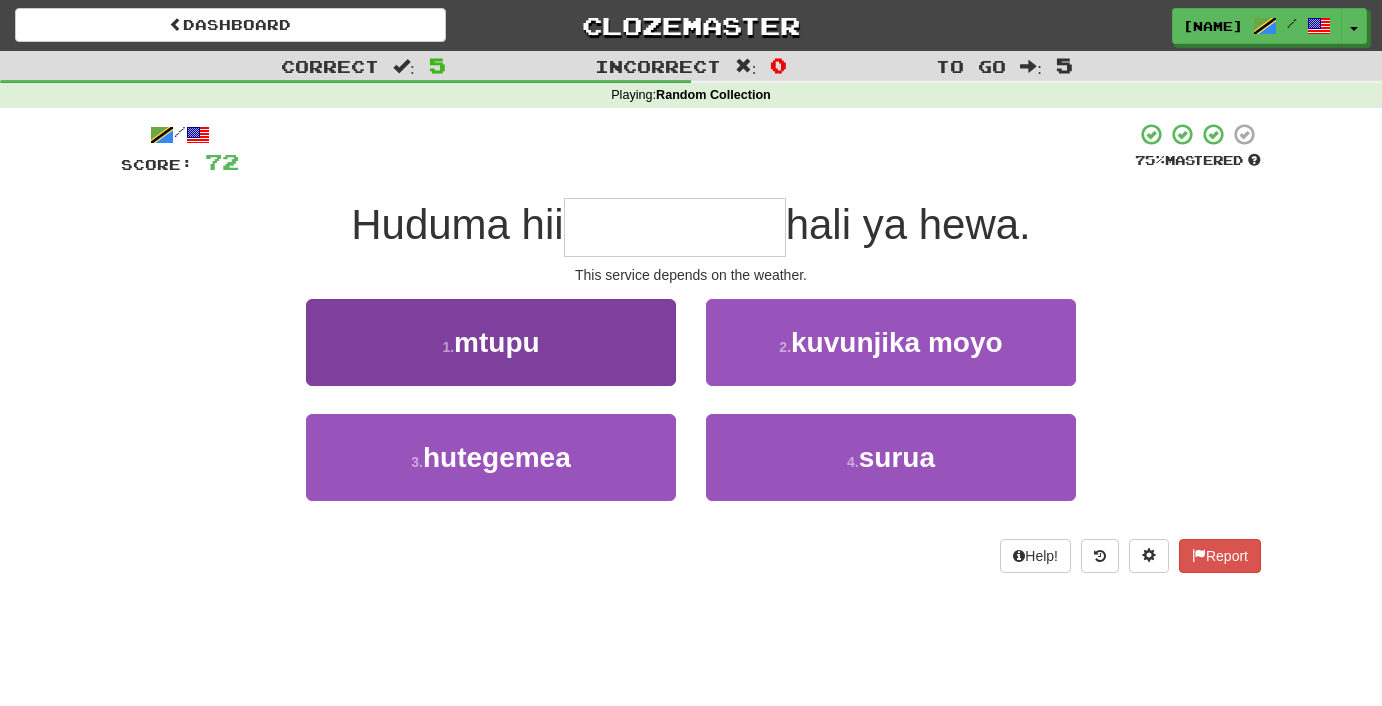 click on "3 .  hutegemea" at bounding box center [491, 457] 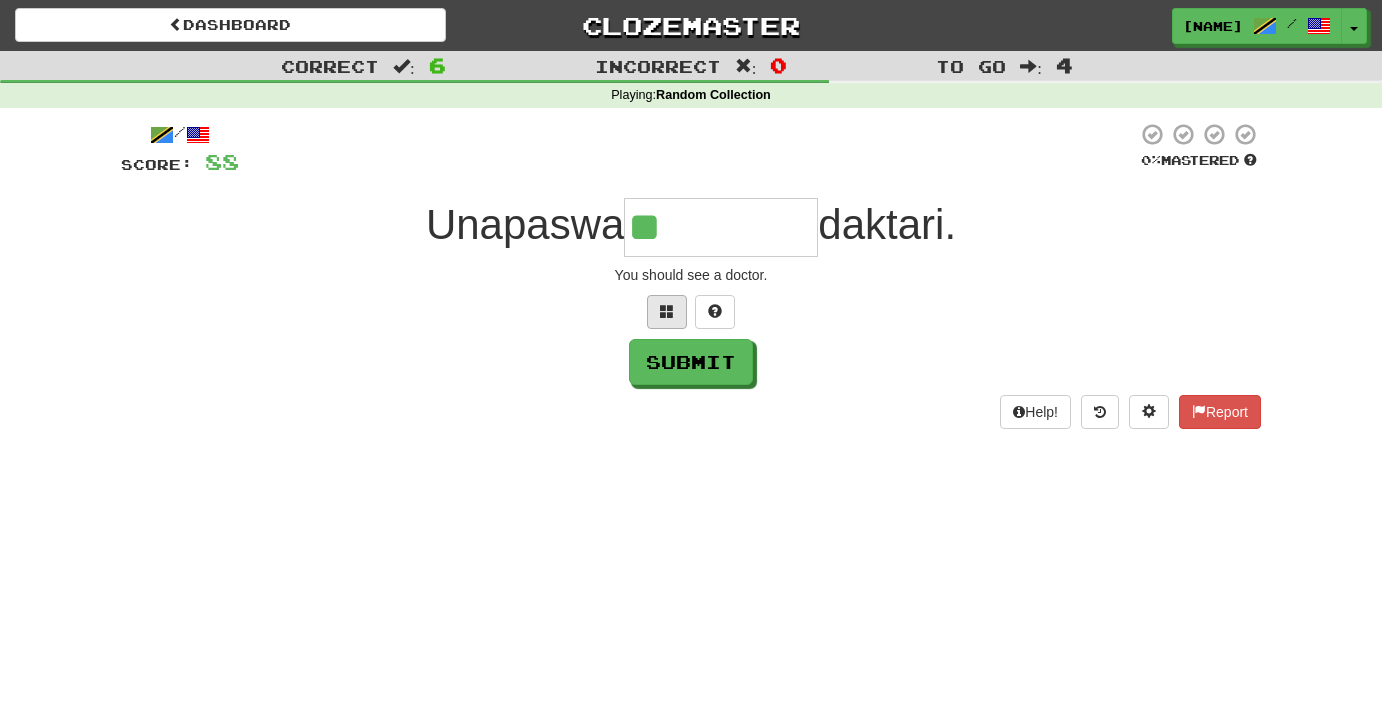 click at bounding box center (667, 311) 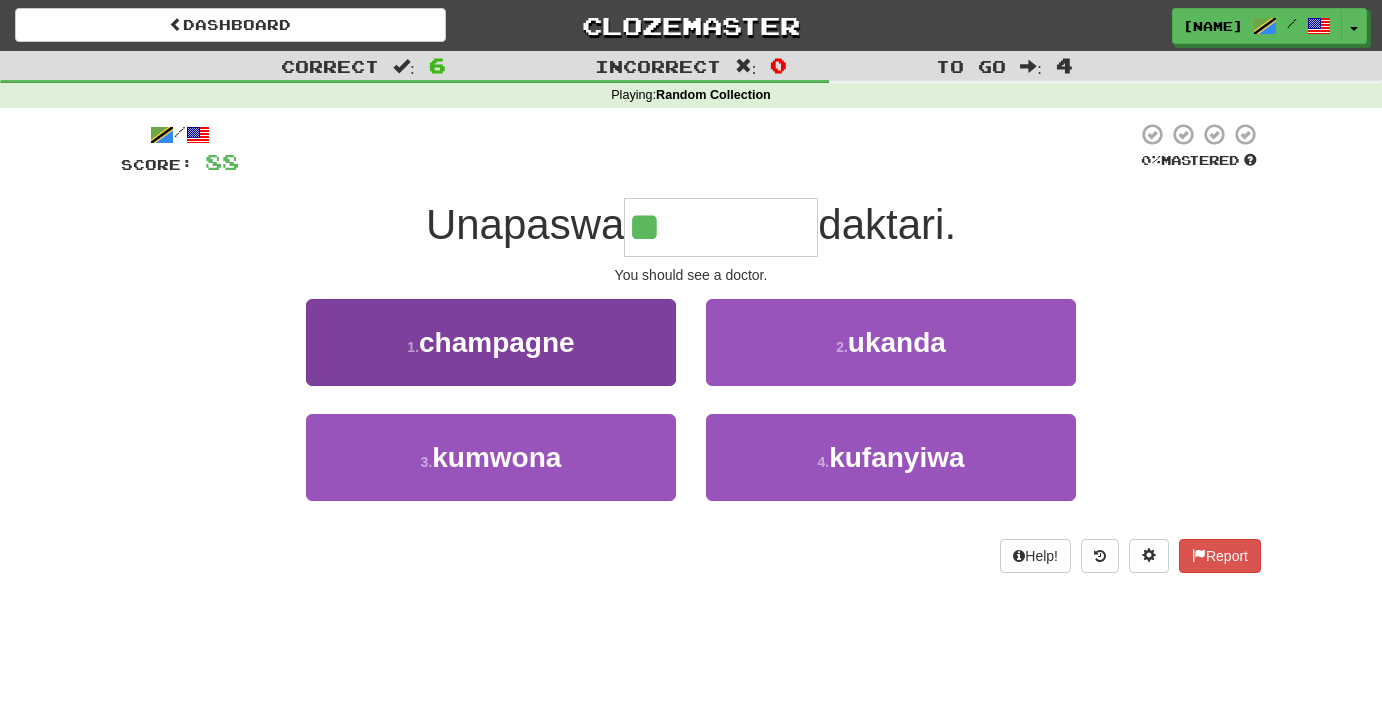 click on "3 .  kumwona" at bounding box center [491, 457] 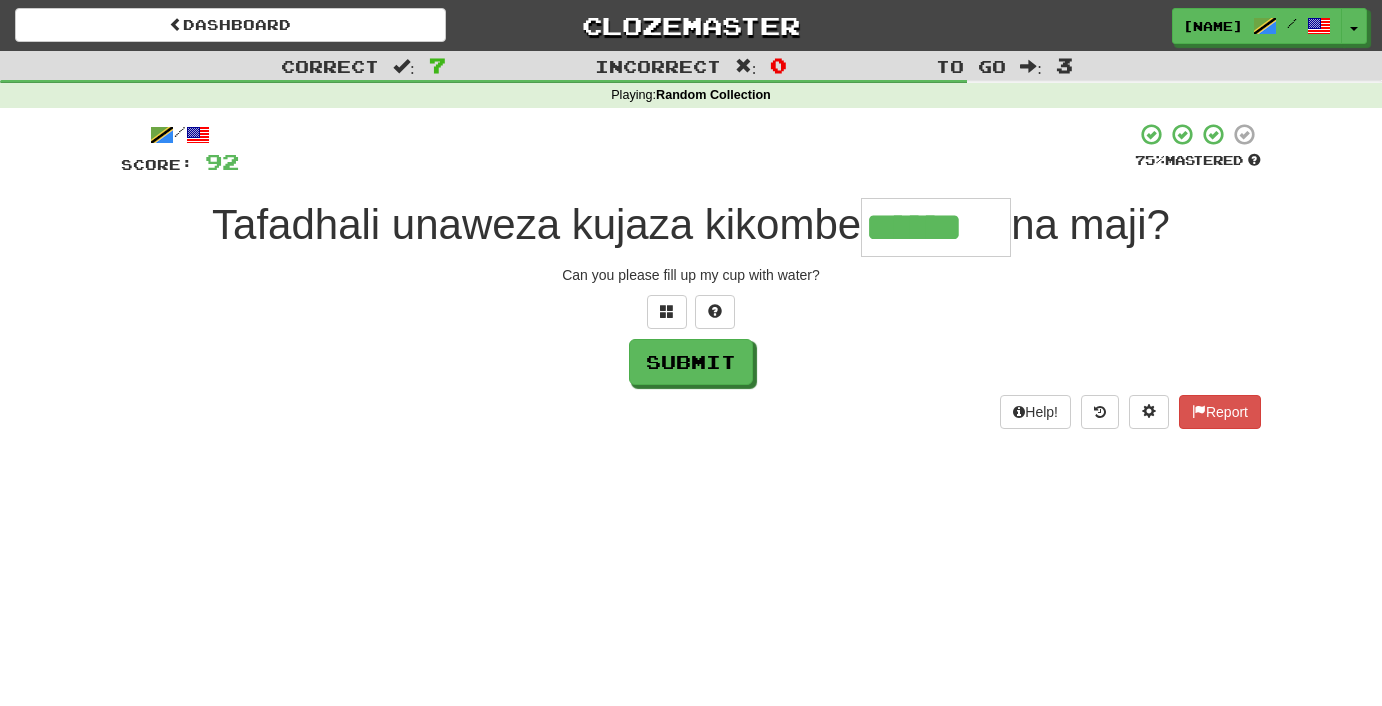 type on "******" 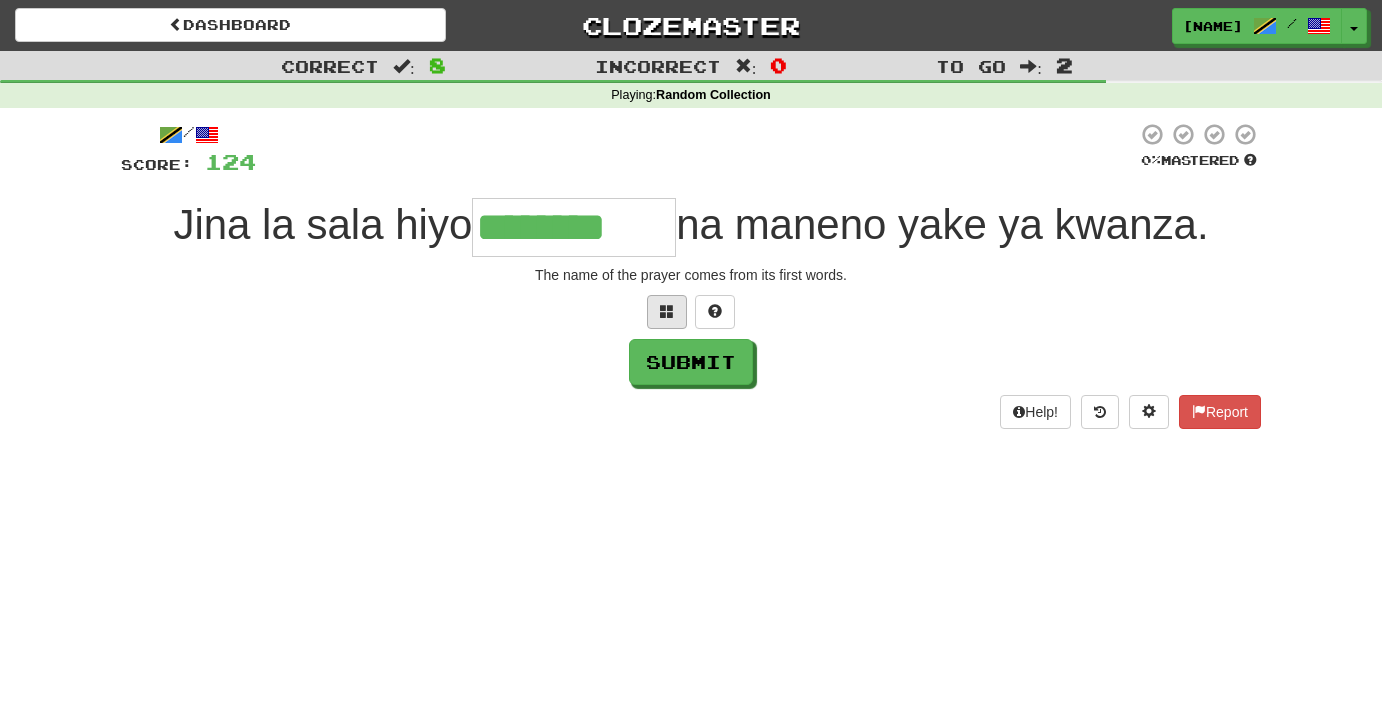 click at bounding box center (667, 311) 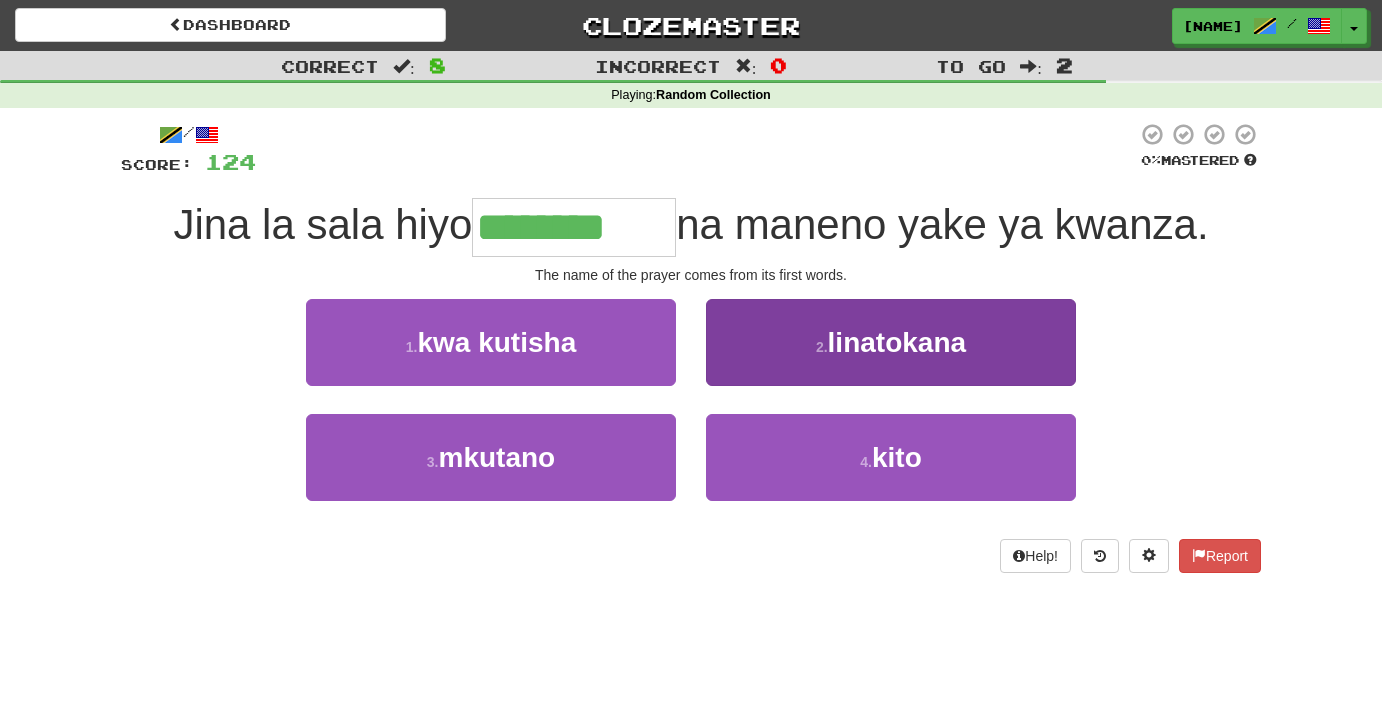 click on "2 ." at bounding box center [822, 347] 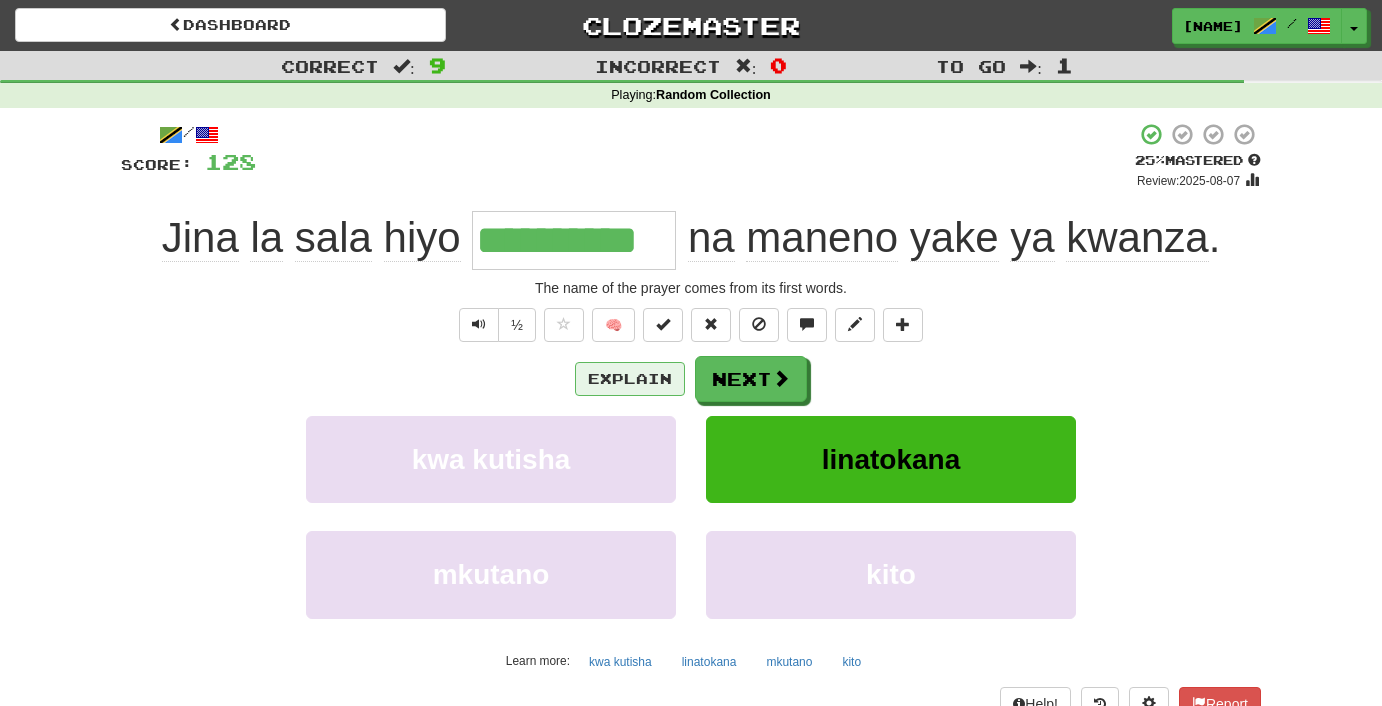 click on "Explain" at bounding box center (630, 379) 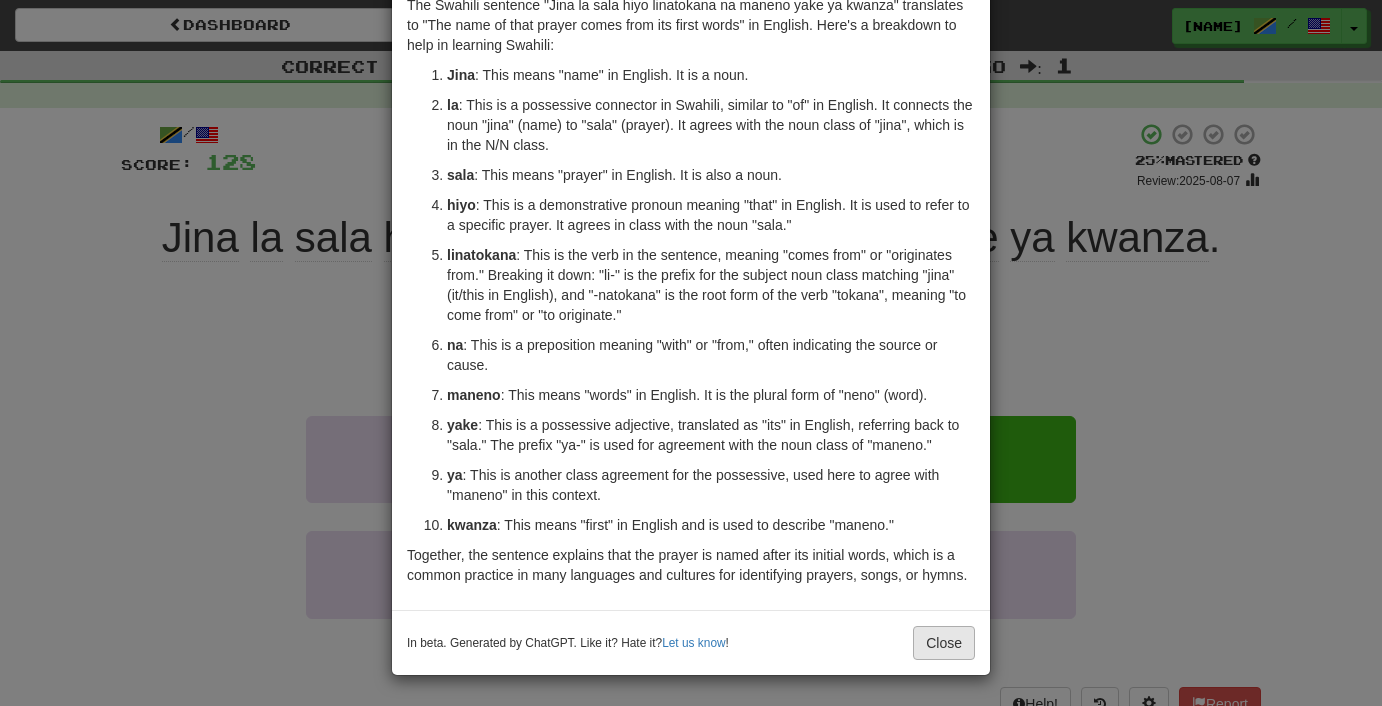 scroll, scrollTop: 102, scrollLeft: 0, axis: vertical 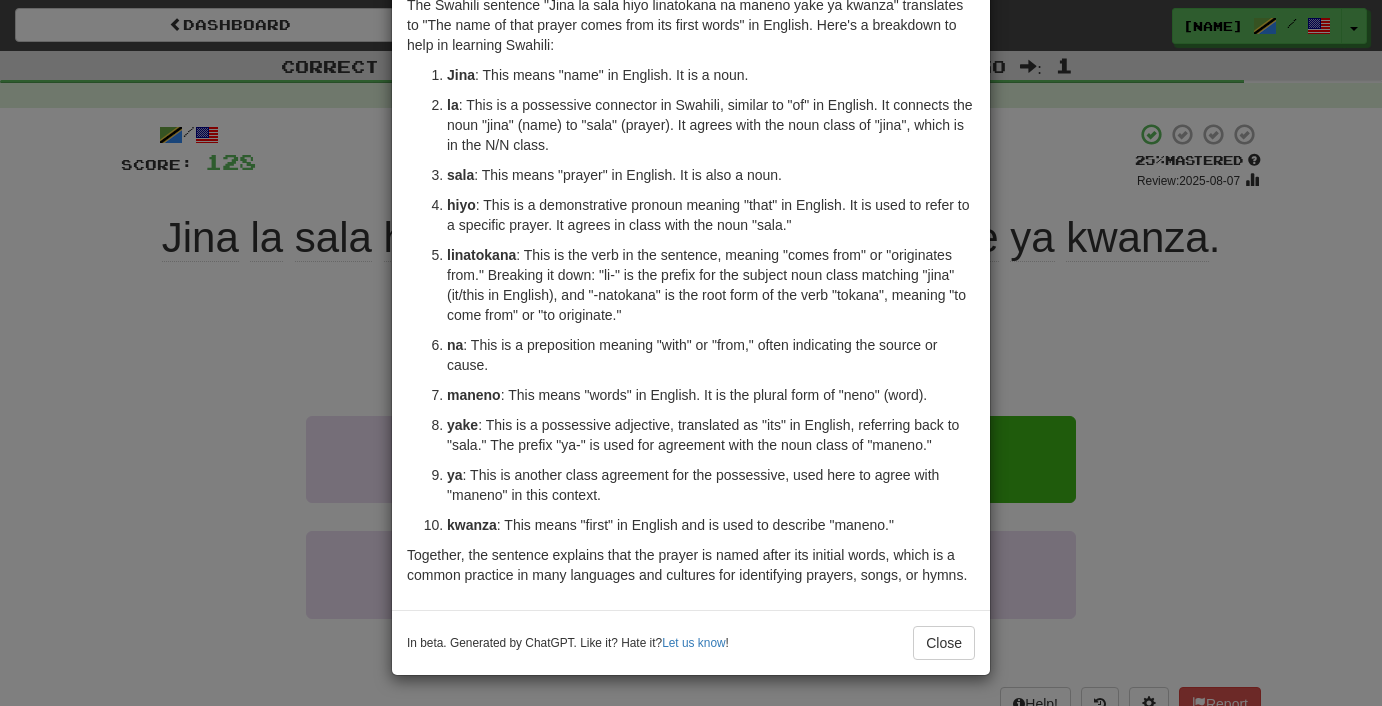 click on "Close" at bounding box center [944, 643] 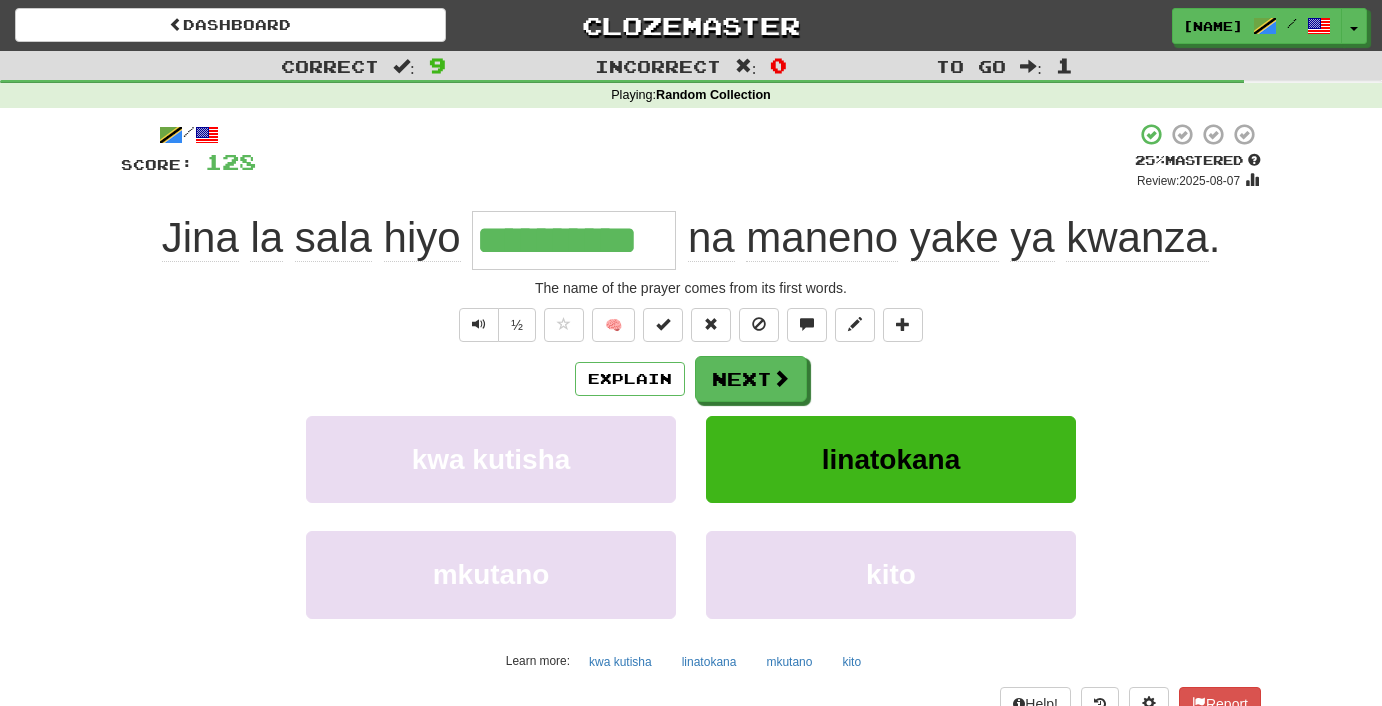 click on "Next" at bounding box center [751, 379] 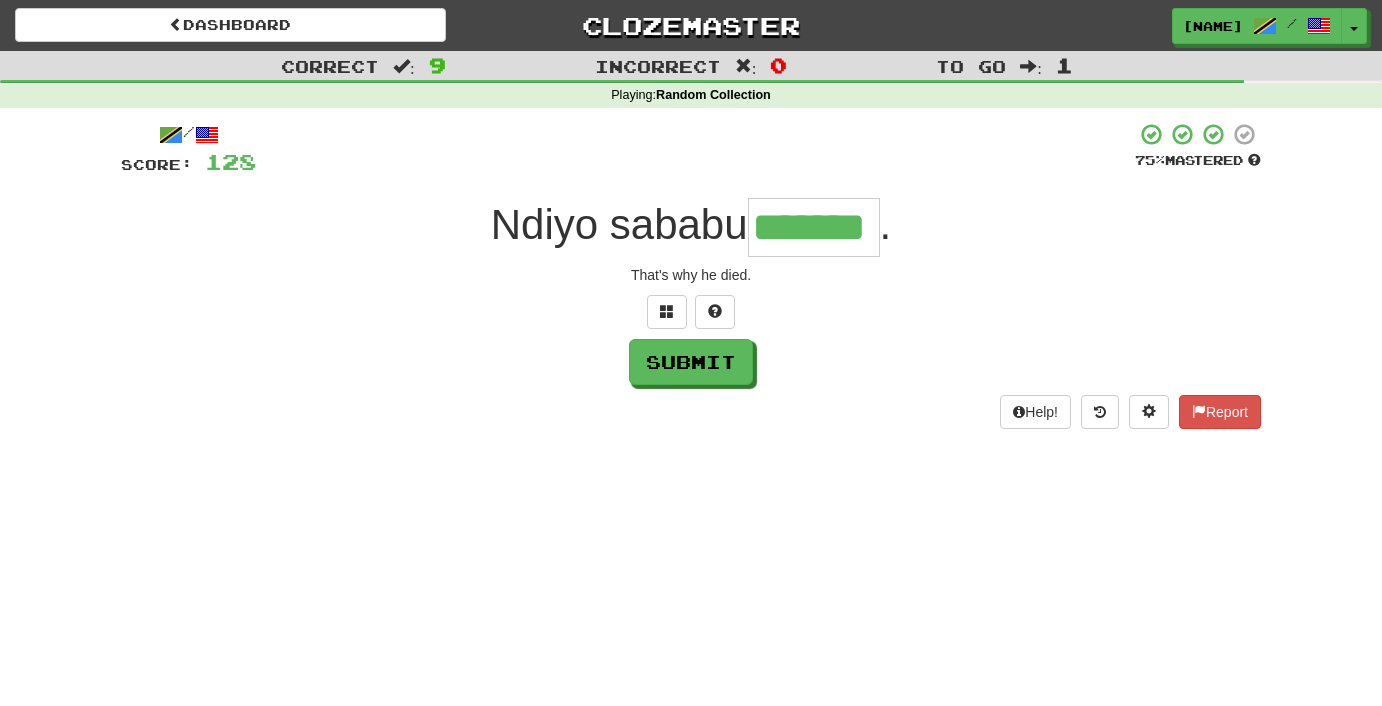 type on "*******" 